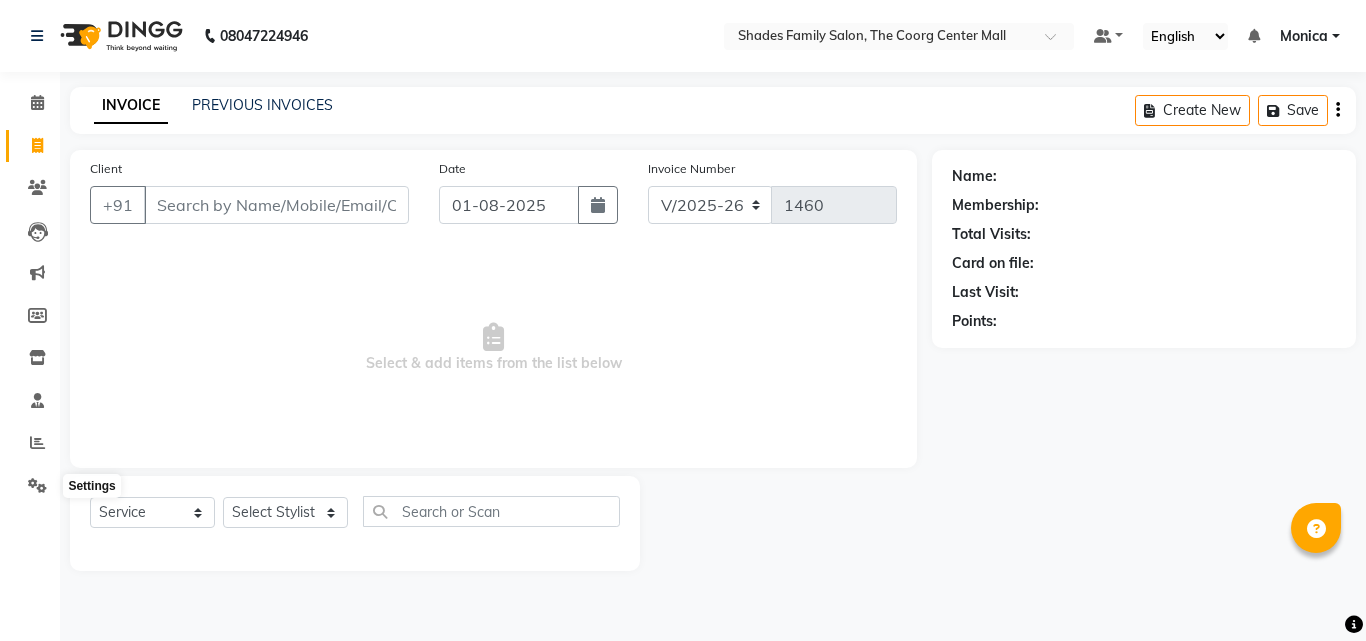 select on "7447" 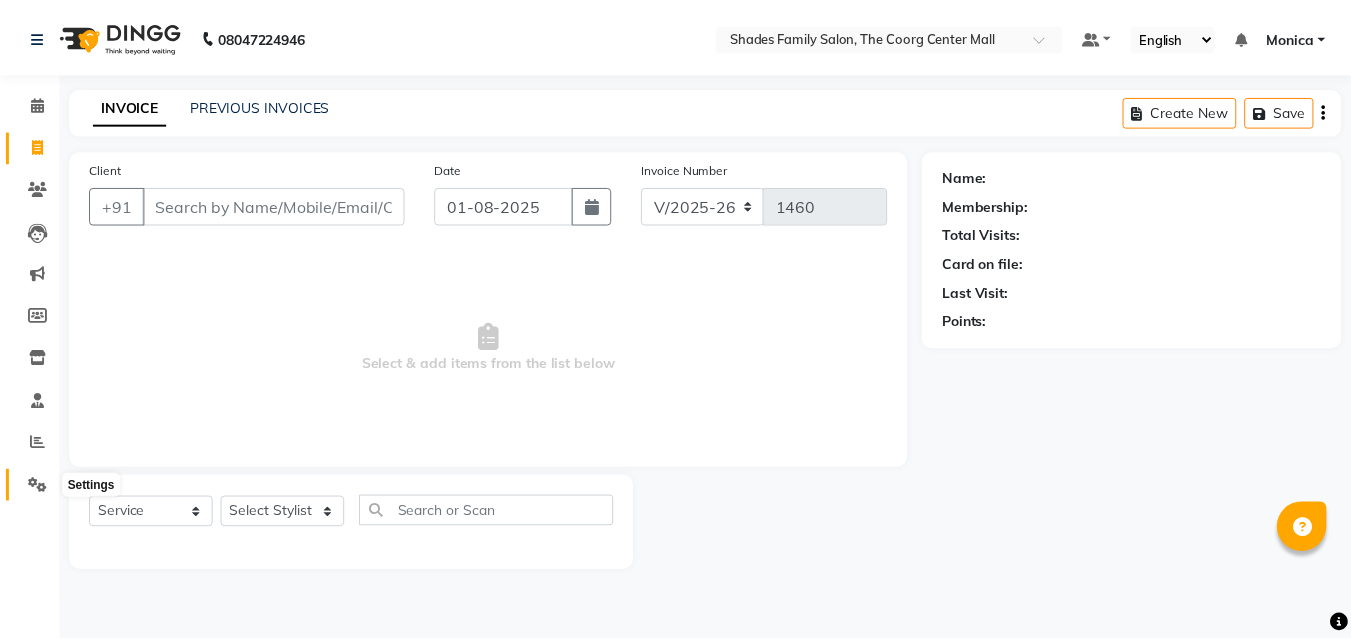 scroll, scrollTop: 0, scrollLeft: 0, axis: both 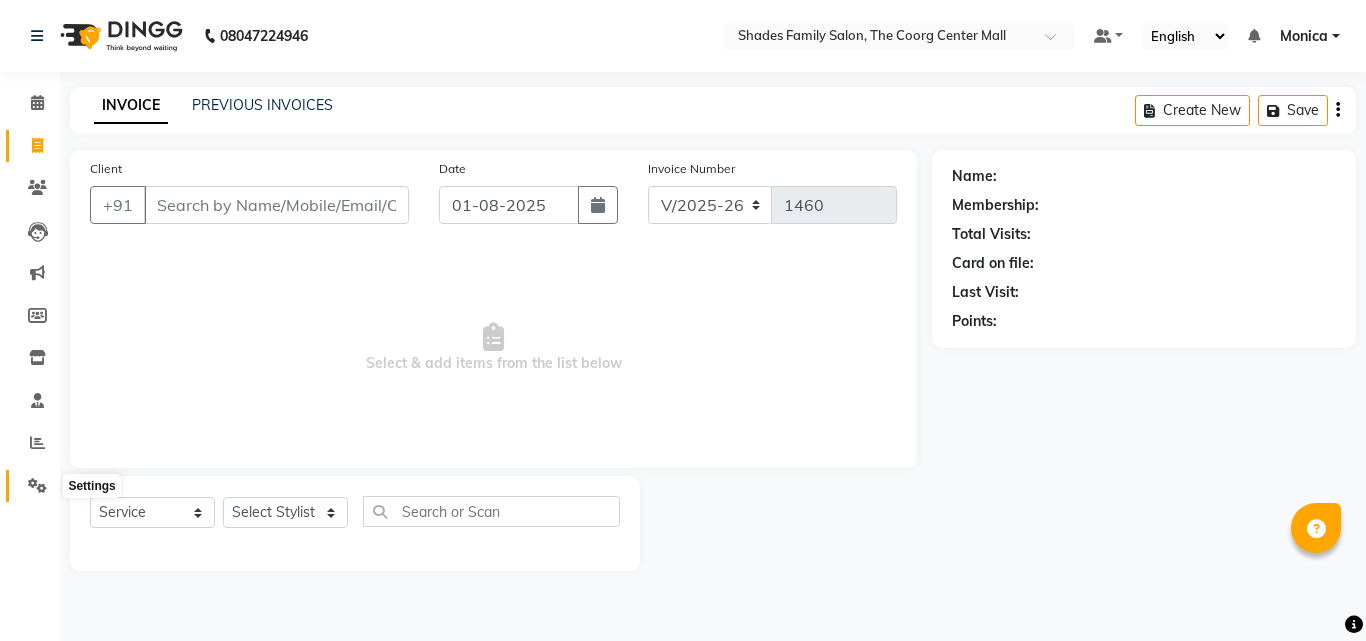 click 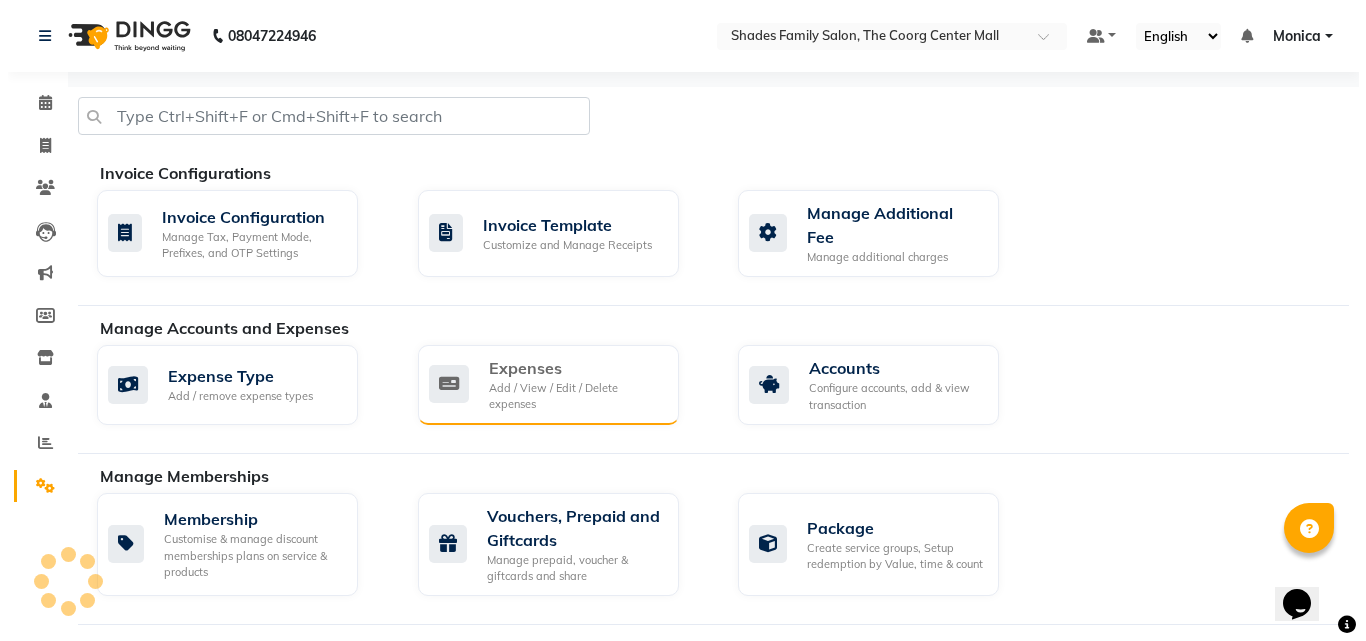 scroll, scrollTop: 0, scrollLeft: 0, axis: both 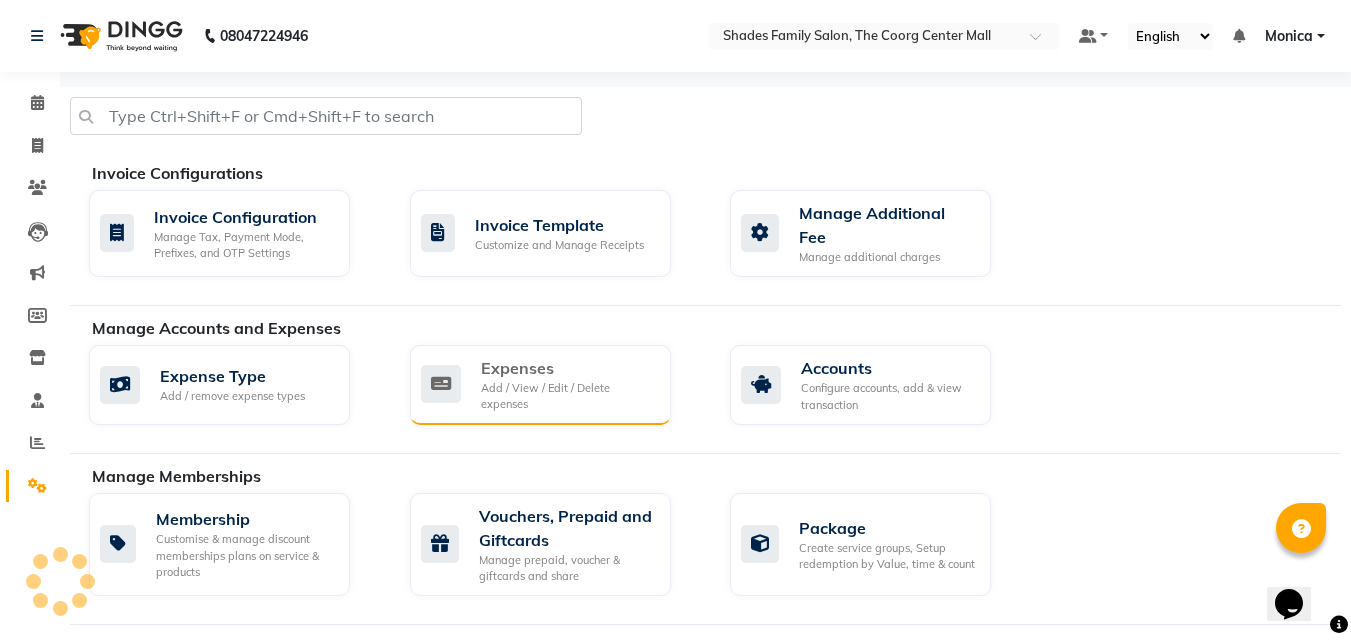 click on "Add / View / Edit / Delete expenses" 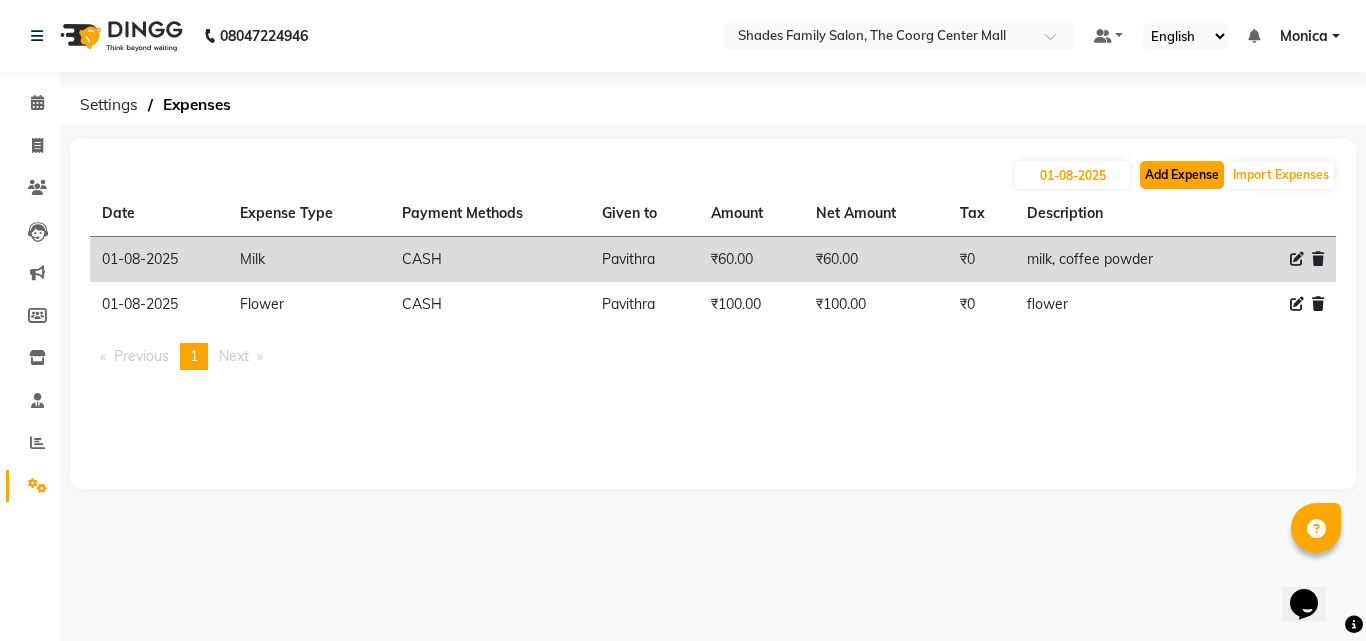 click on "Add Expense" 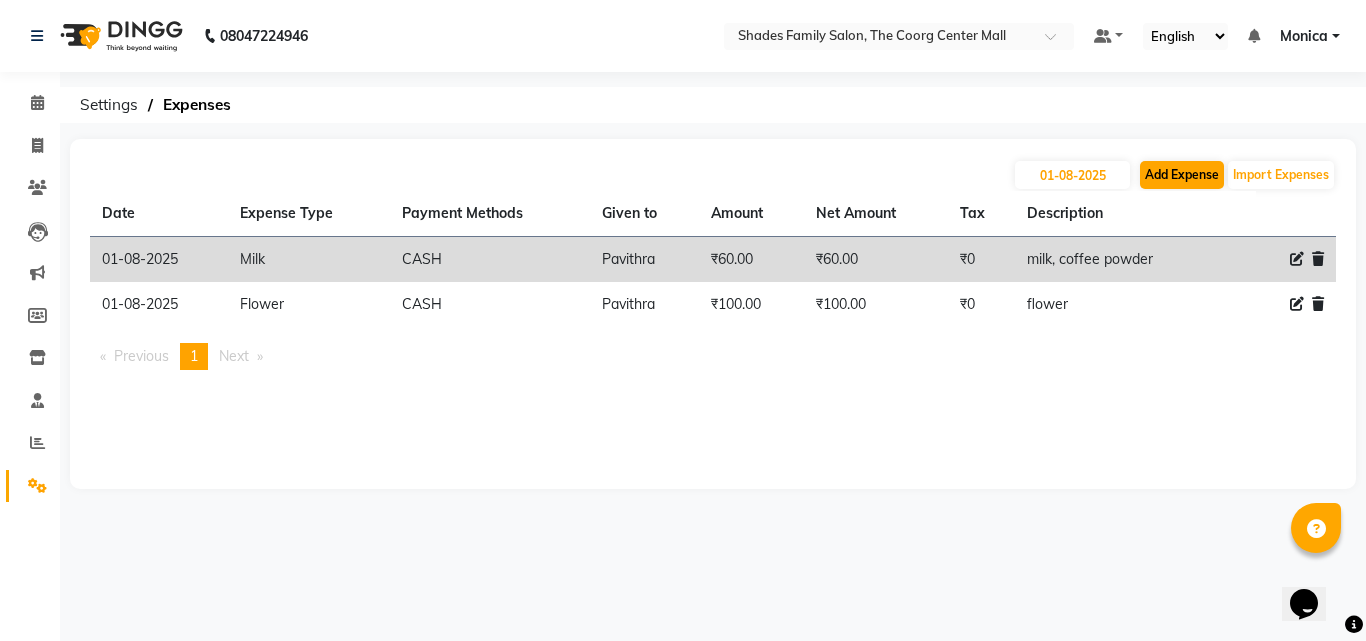 select on "1" 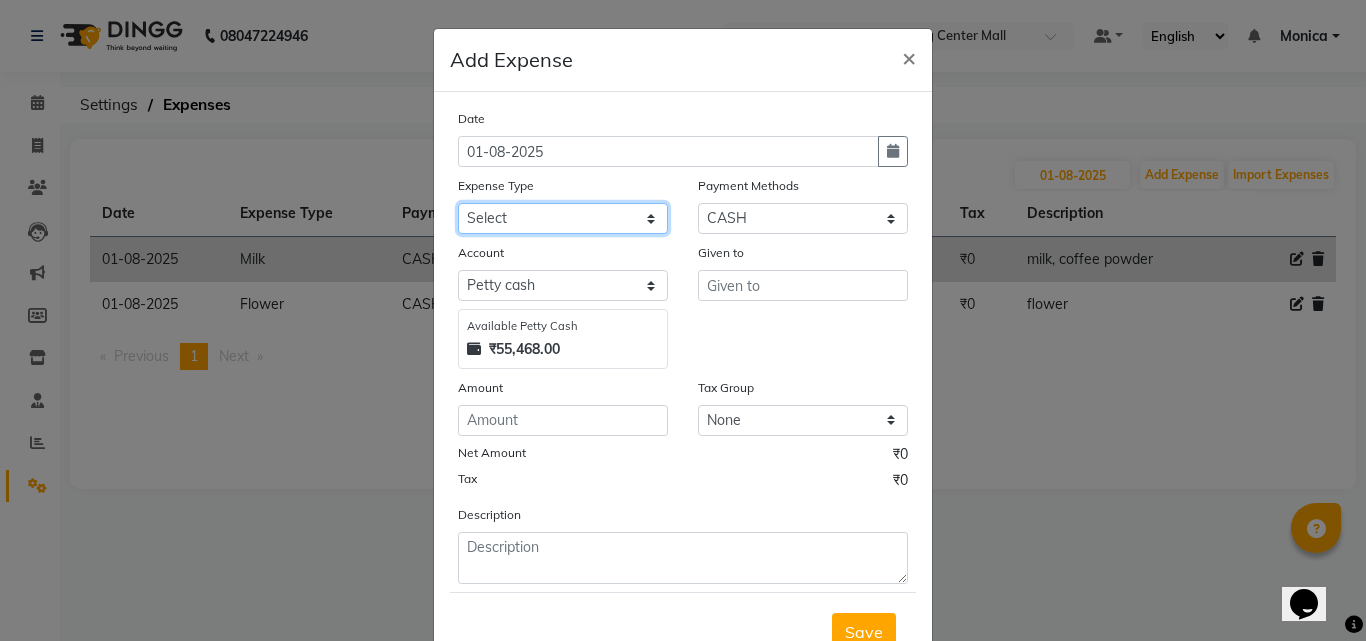 click on "Select Advance Salary Auto Bank charges Cash transfer to bank Client Client Snacks Commission Current bill Equipment Flower Food for customer Food for Staff Fuel Given from staff Given to Staff Govt fee Grocery Incentive International purchase Internet bill Loan Repayment Maintenance Mam Manjumane Marketing Milk Miscellaneous Others Pantry Petrol for gen Pigmi Ganapathi bank Product Product Sale Rent Rent shop Repair charges Salary Staff Staff Snacks Staff Tips Tax Tea & Refreshment Tissues Utilities Water Bottles And juice Zerox" 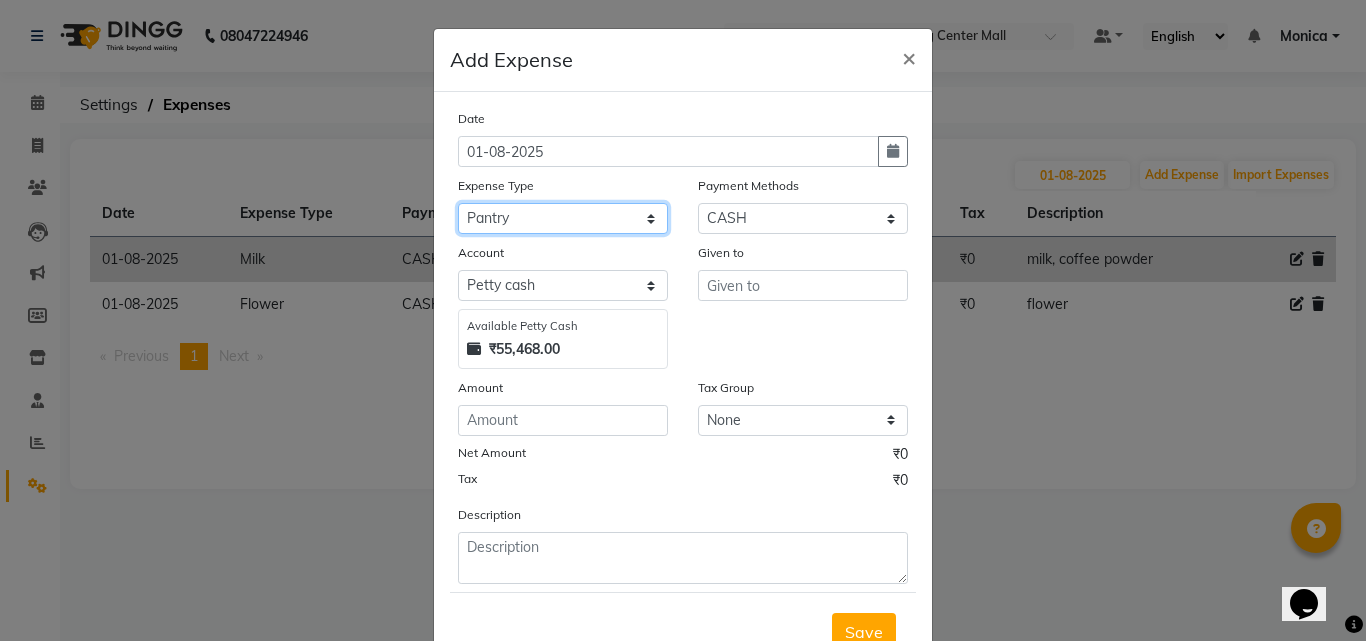 click on "Select Advance Salary Auto Bank charges Cash transfer to bank Client Client Snacks Commission Current bill Equipment Flower Food for customer Food for Staff Fuel Given from staff Given to Staff Govt fee Grocery Incentive International purchase Internet bill Loan Repayment Maintenance Mam Manjumane Marketing Milk Miscellaneous Others Pantry Petrol for gen Pigmi Ganapathi bank Product Product Sale Rent Rent shop Repair charges Salary Staff Staff Snacks Staff Tips Tax Tea & Refreshment Tissues Utilities Water Bottles And juice Zerox" 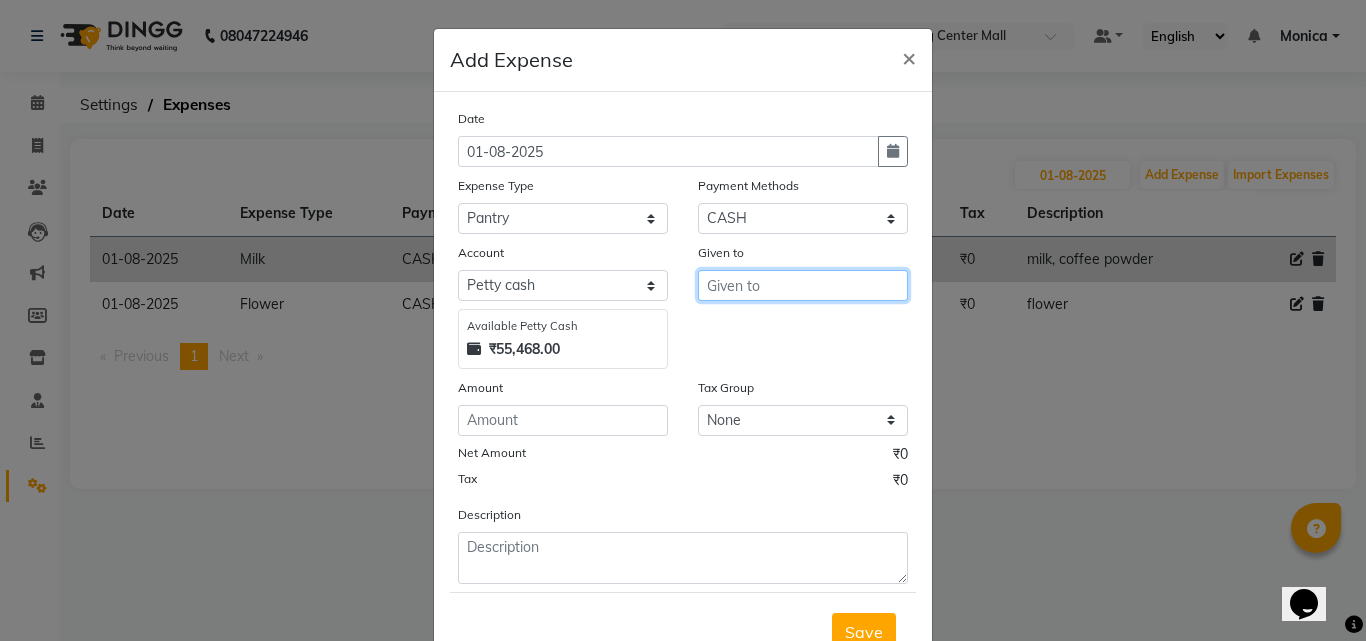 click at bounding box center (803, 285) 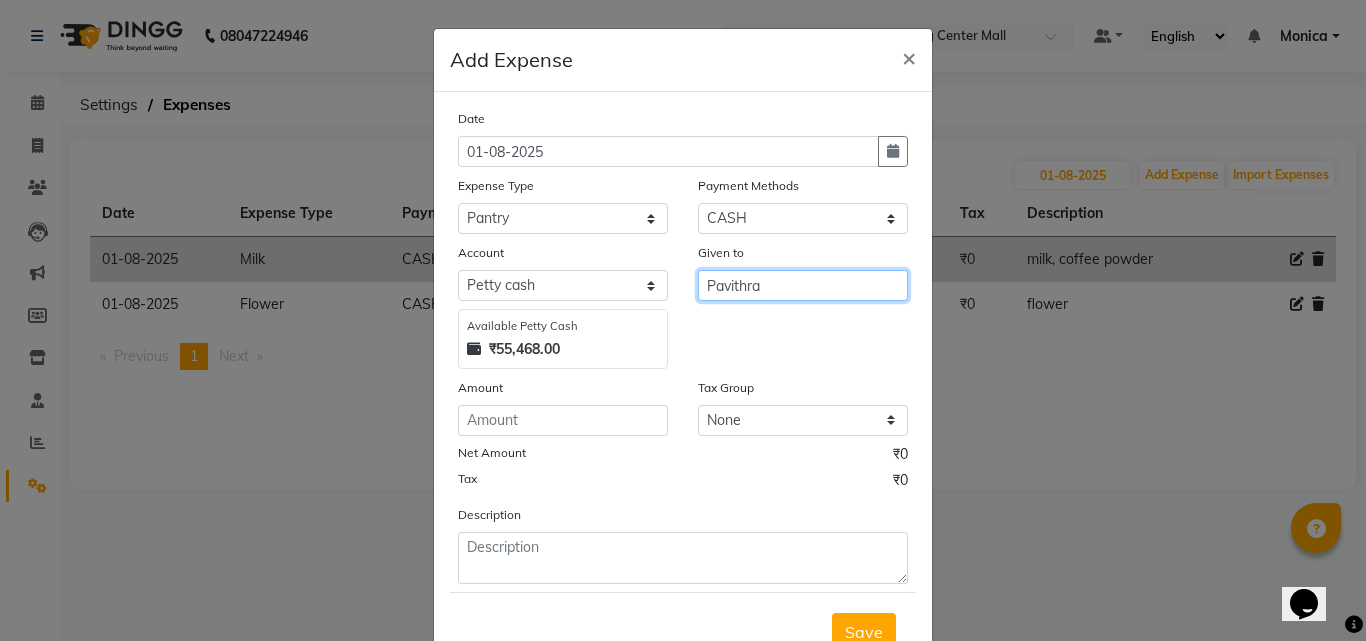type on "Pavithra" 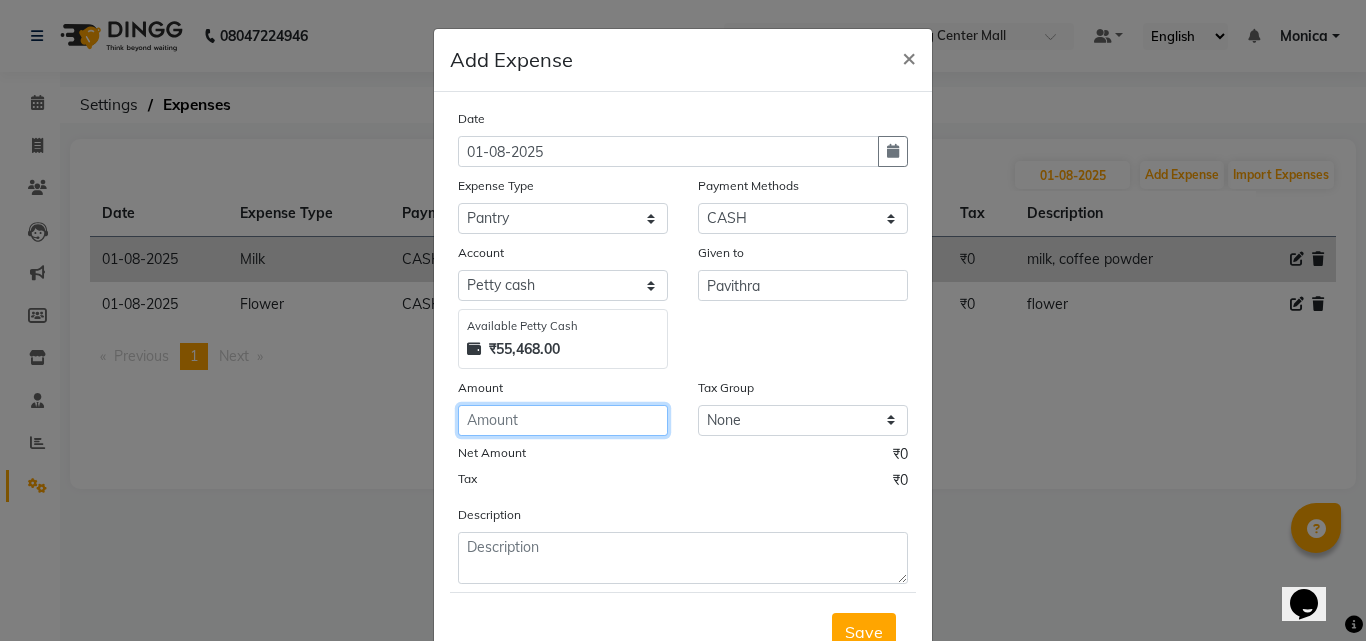 drag, startPoint x: 497, startPoint y: 416, endPoint x: 514, endPoint y: 435, distance: 25.495098 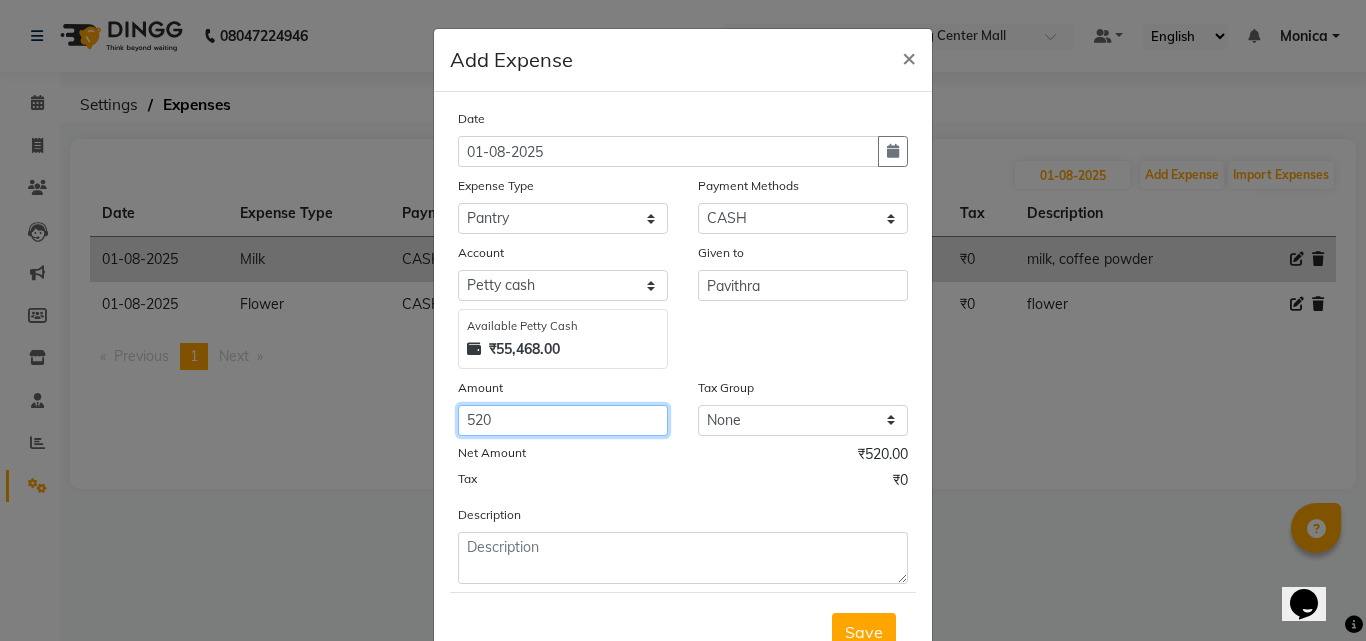 type on "520" 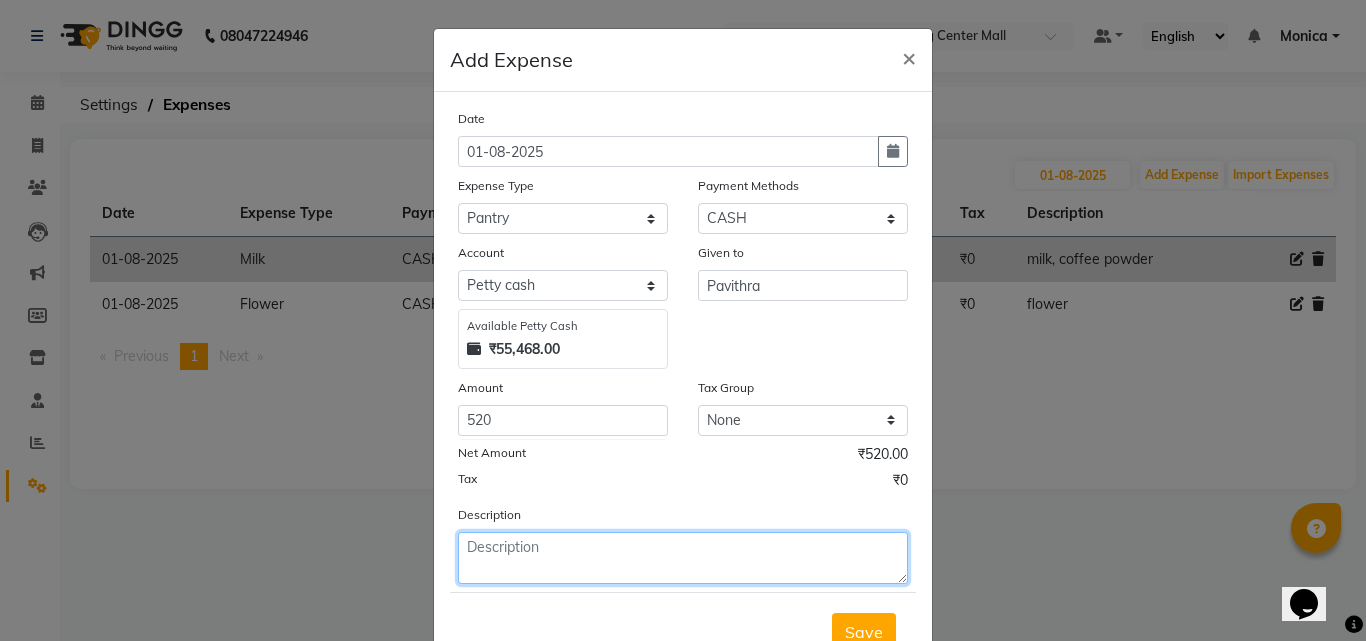 click 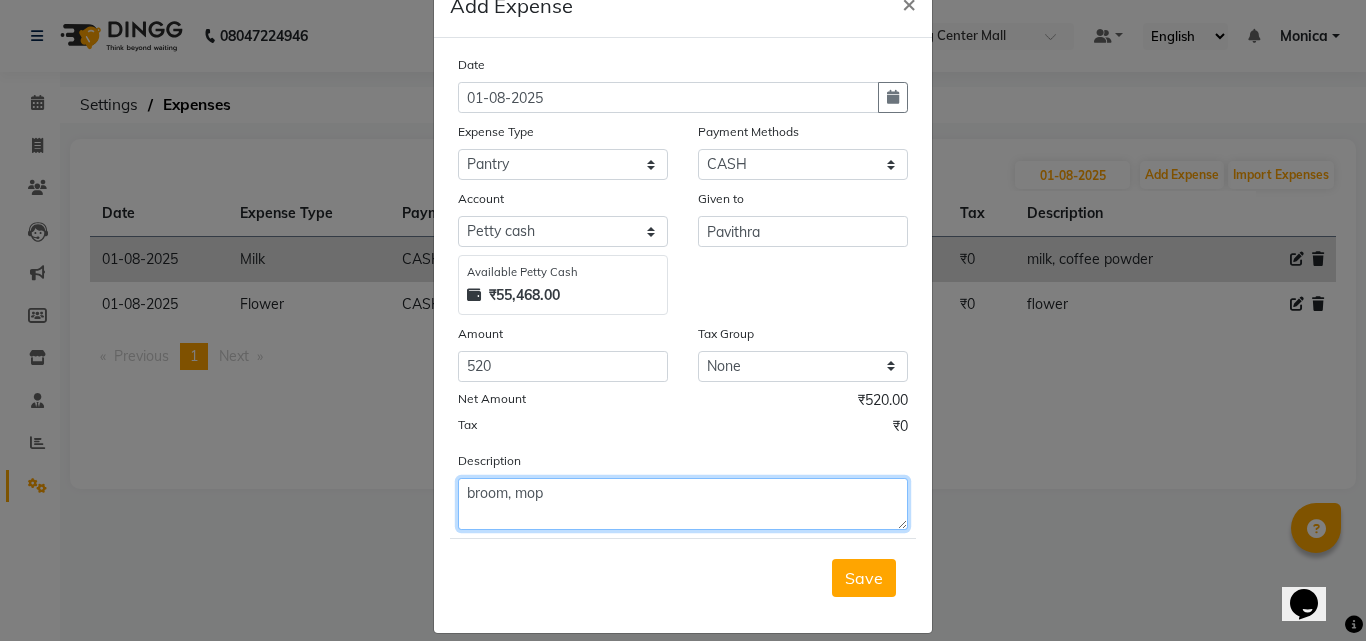 scroll, scrollTop: 75, scrollLeft: 0, axis: vertical 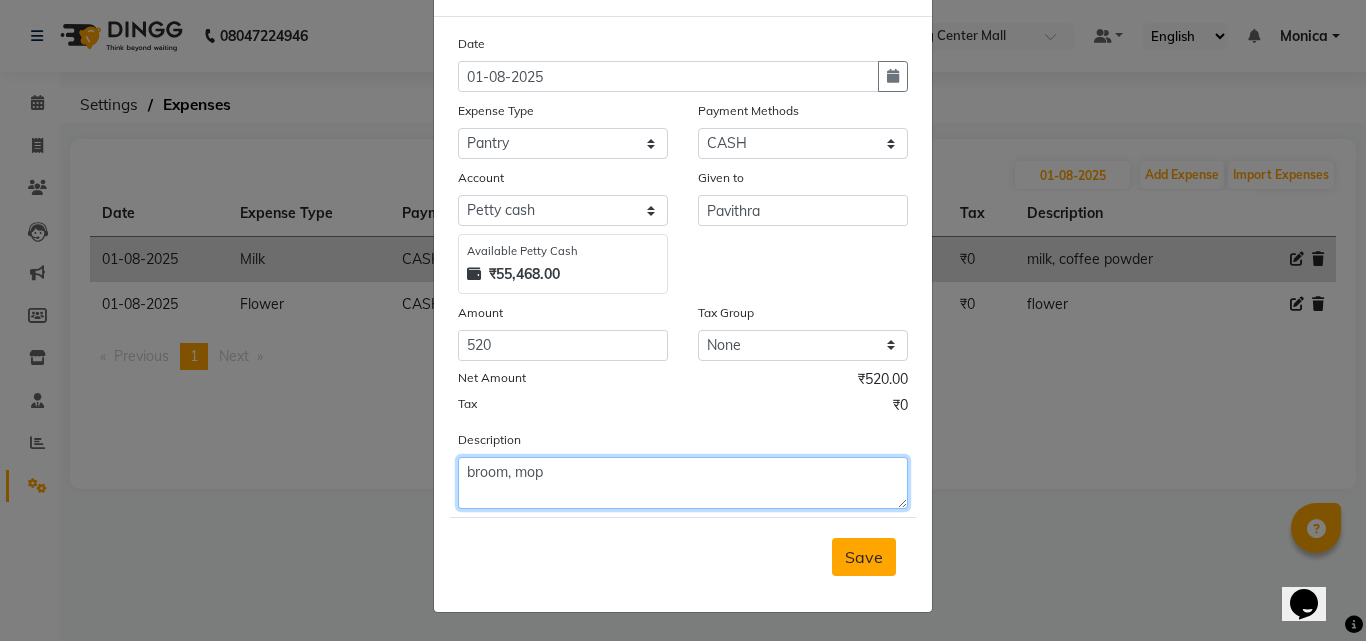 type on "broom, mop" 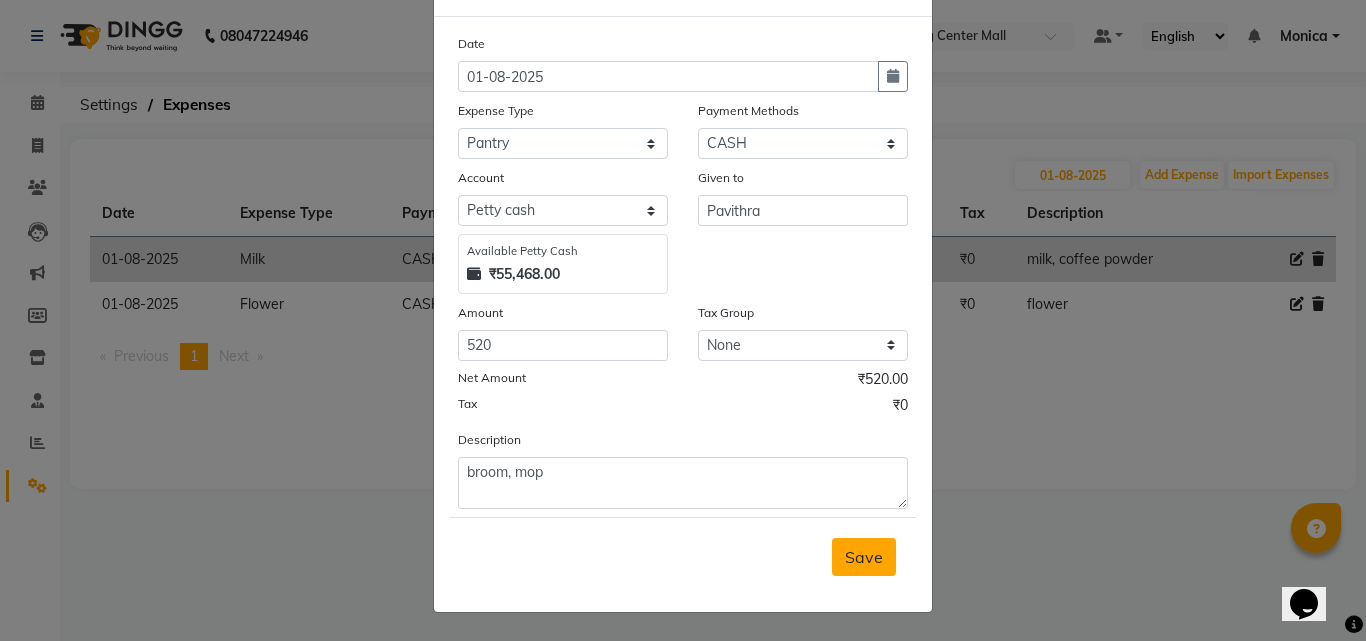 click on "Save" at bounding box center [864, 557] 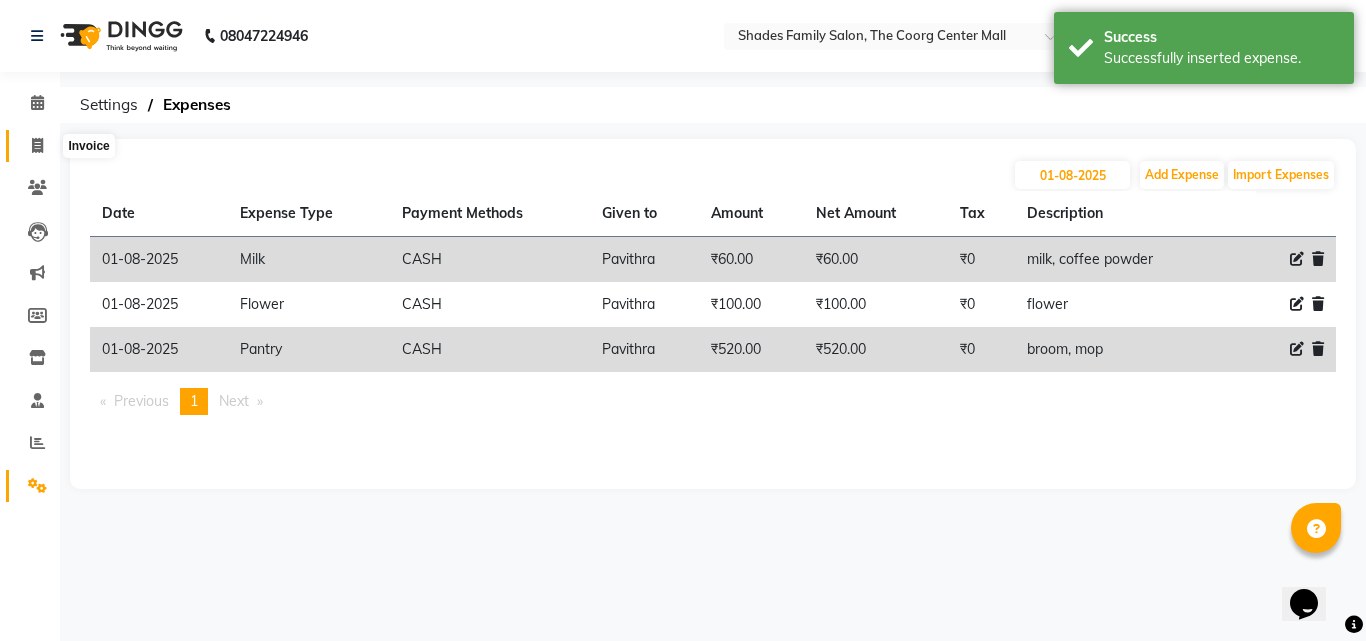 click 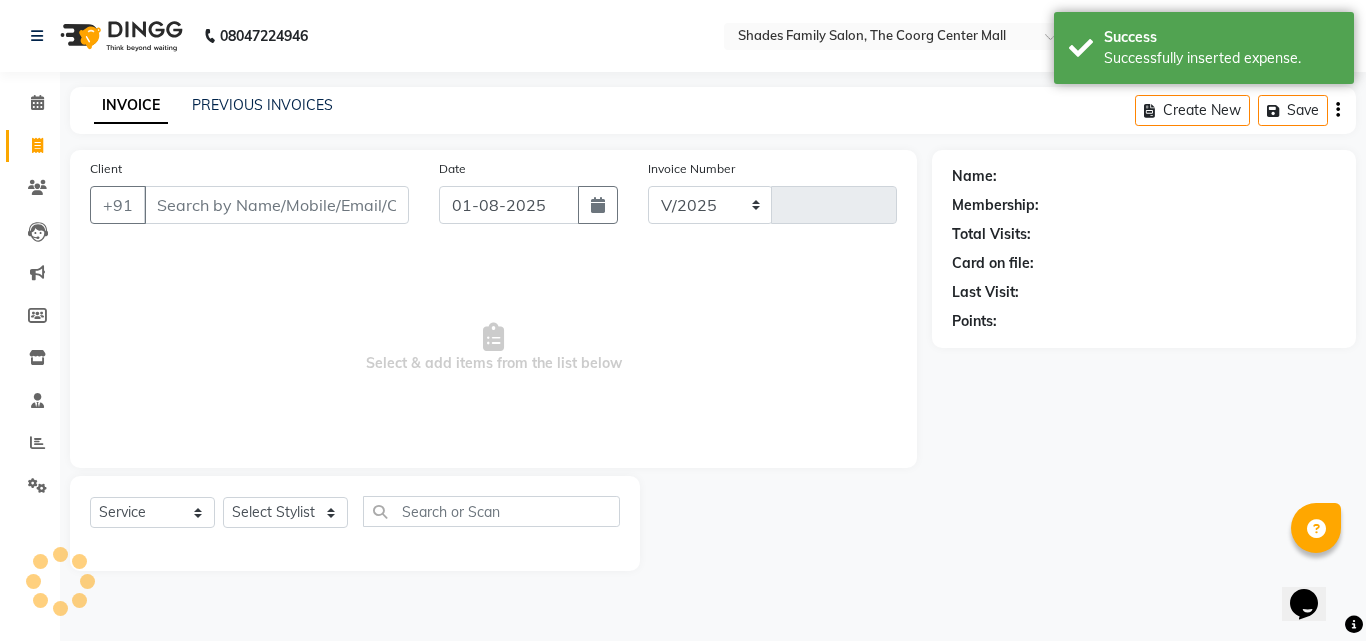 select on "7447" 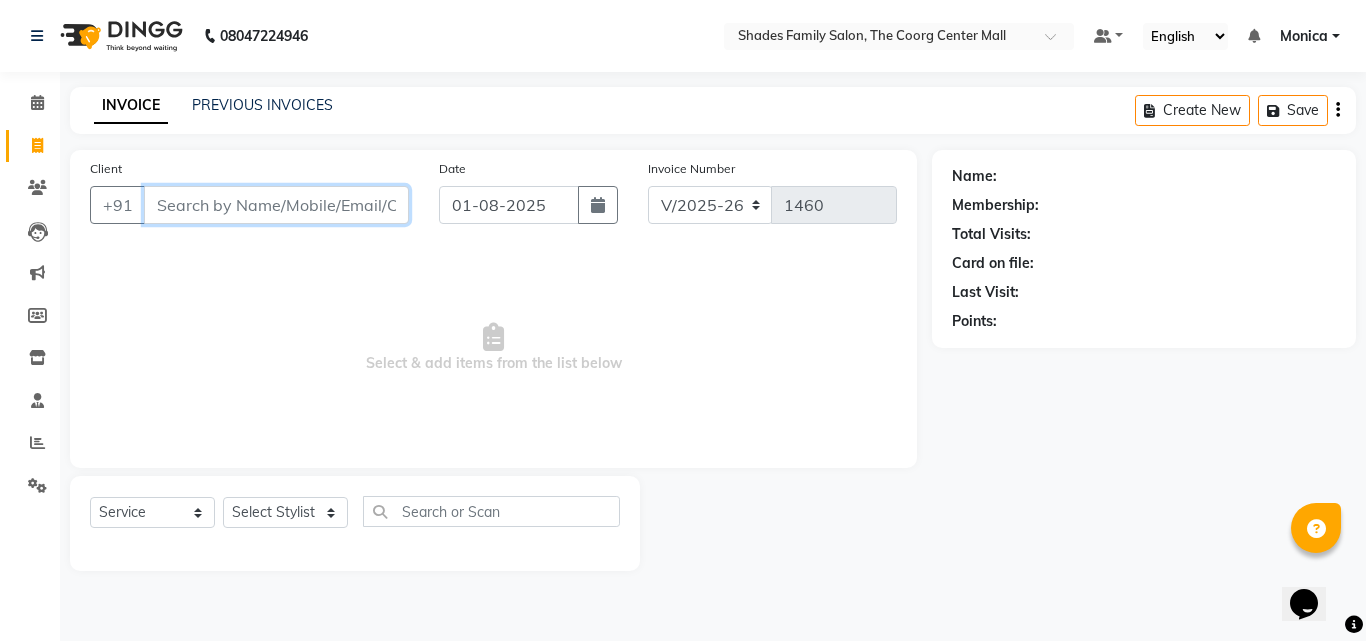click on "Client" at bounding box center (276, 205) 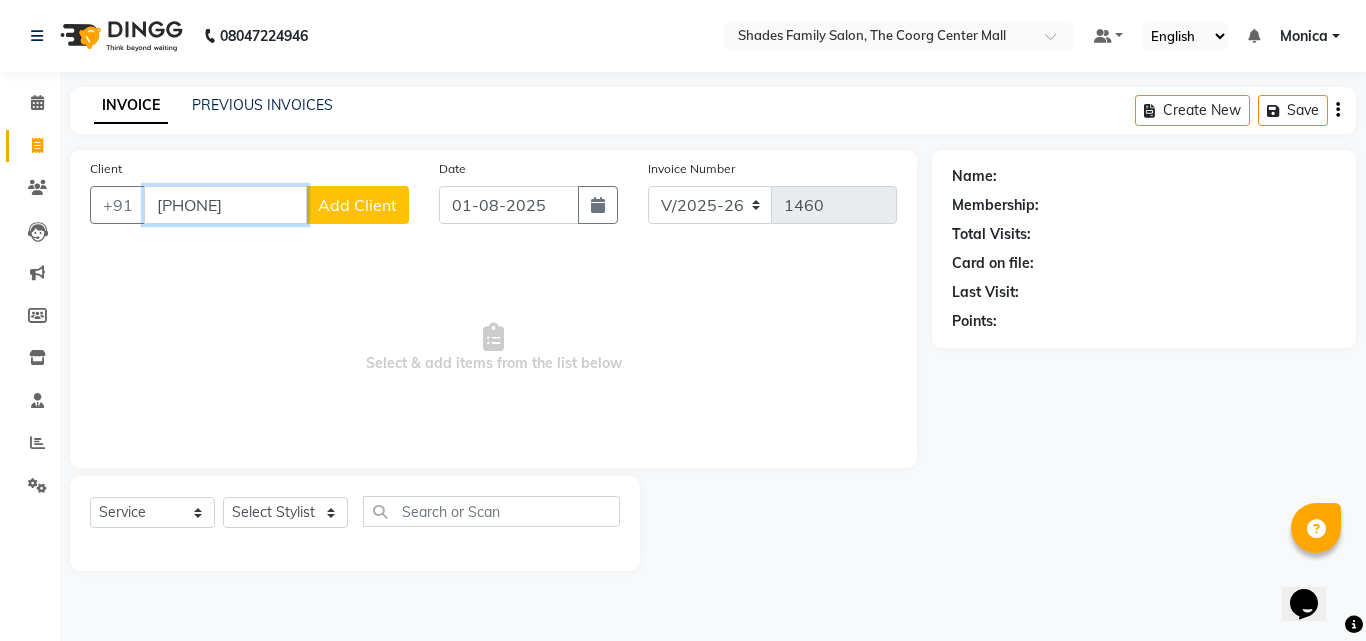 type on "[PHONE]" 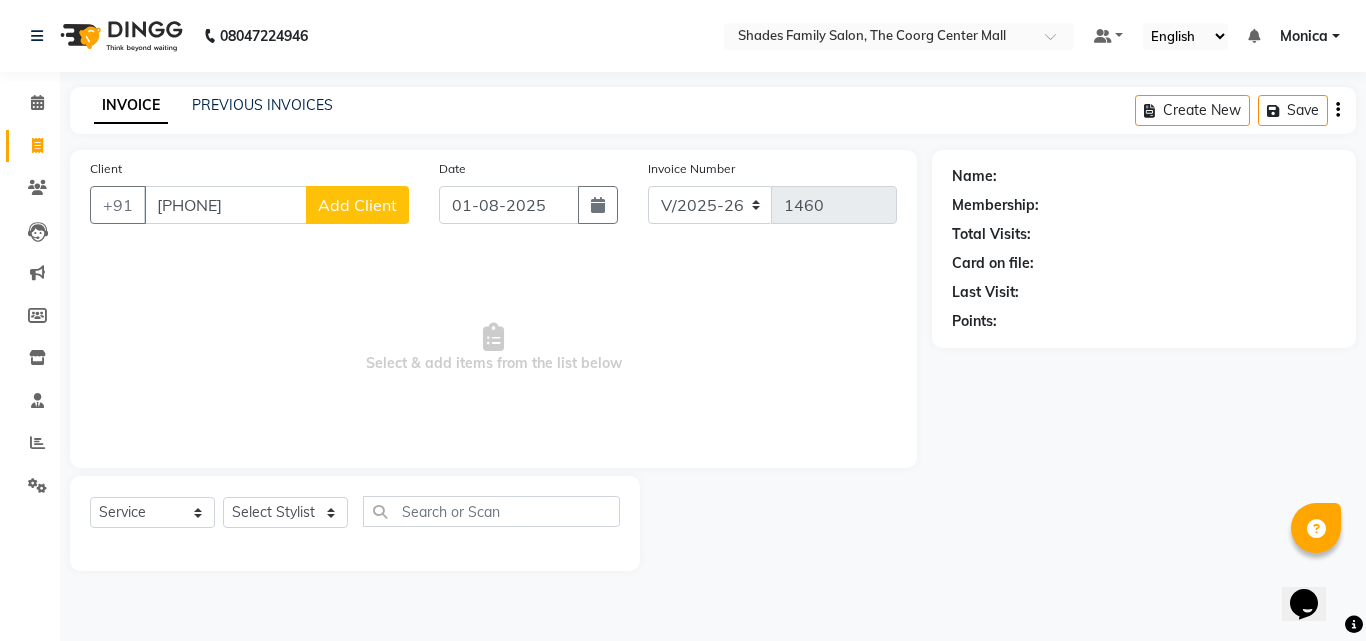 click on "Add Client" 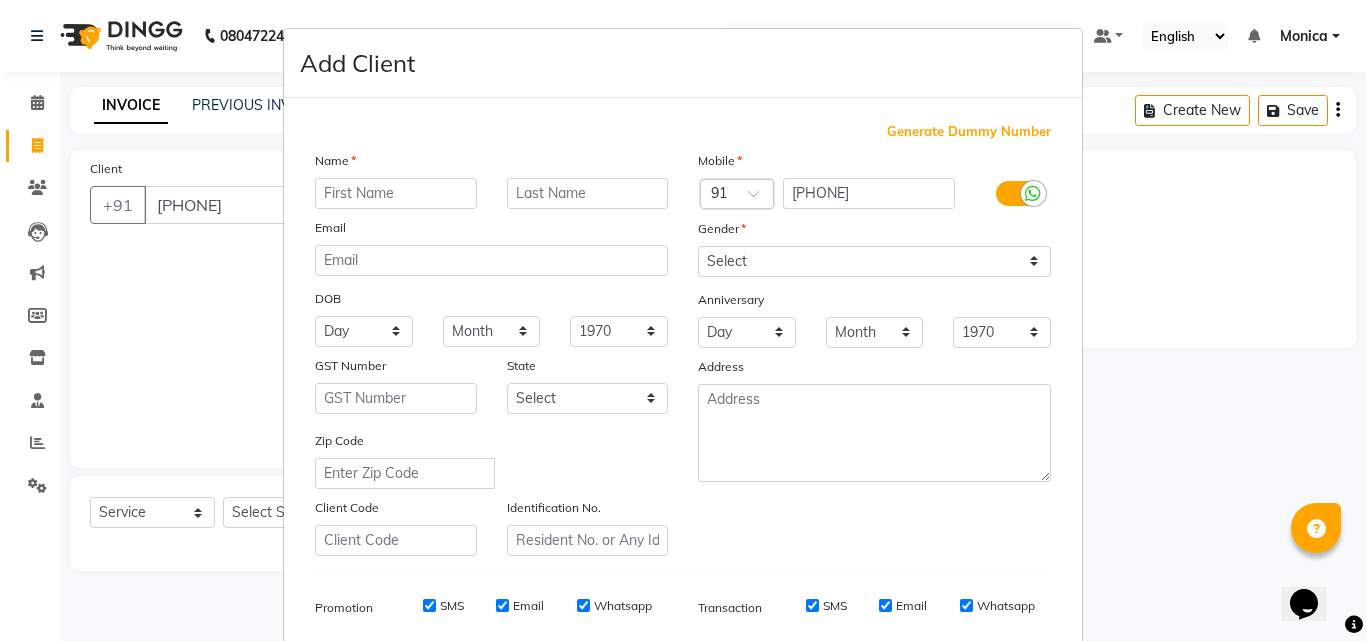 drag, startPoint x: 362, startPoint y: 199, endPoint x: 347, endPoint y: 206, distance: 16.552946 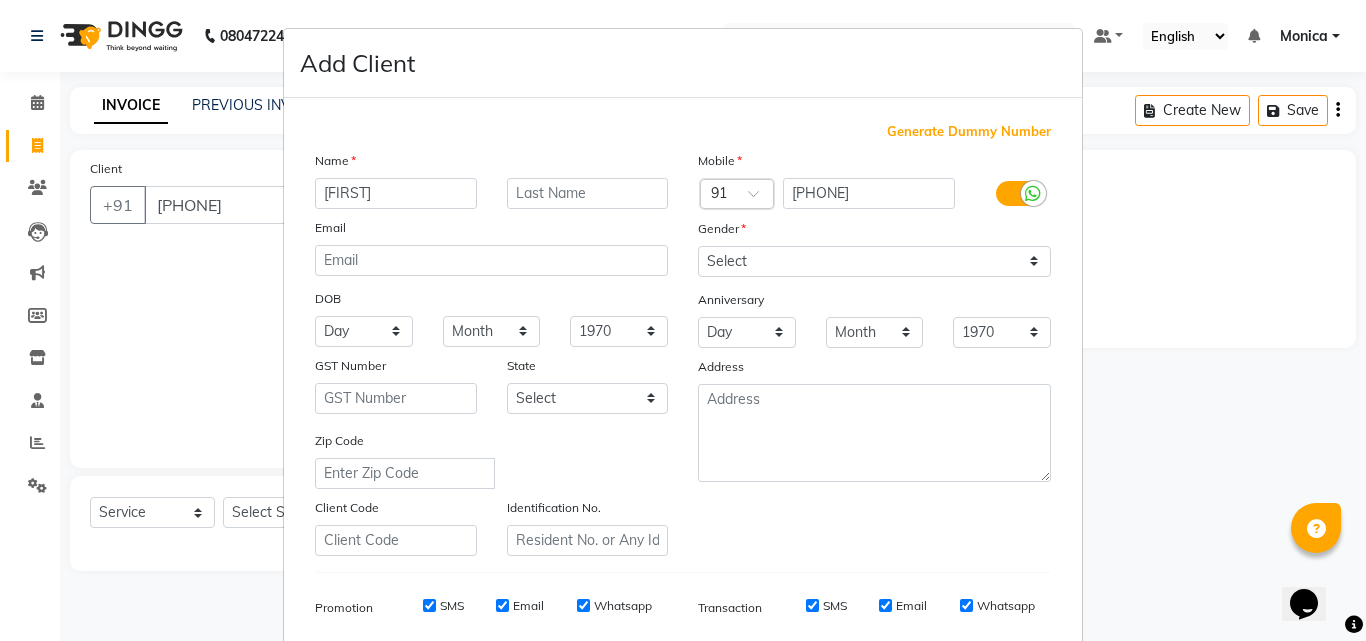 type on "[FIRST]" 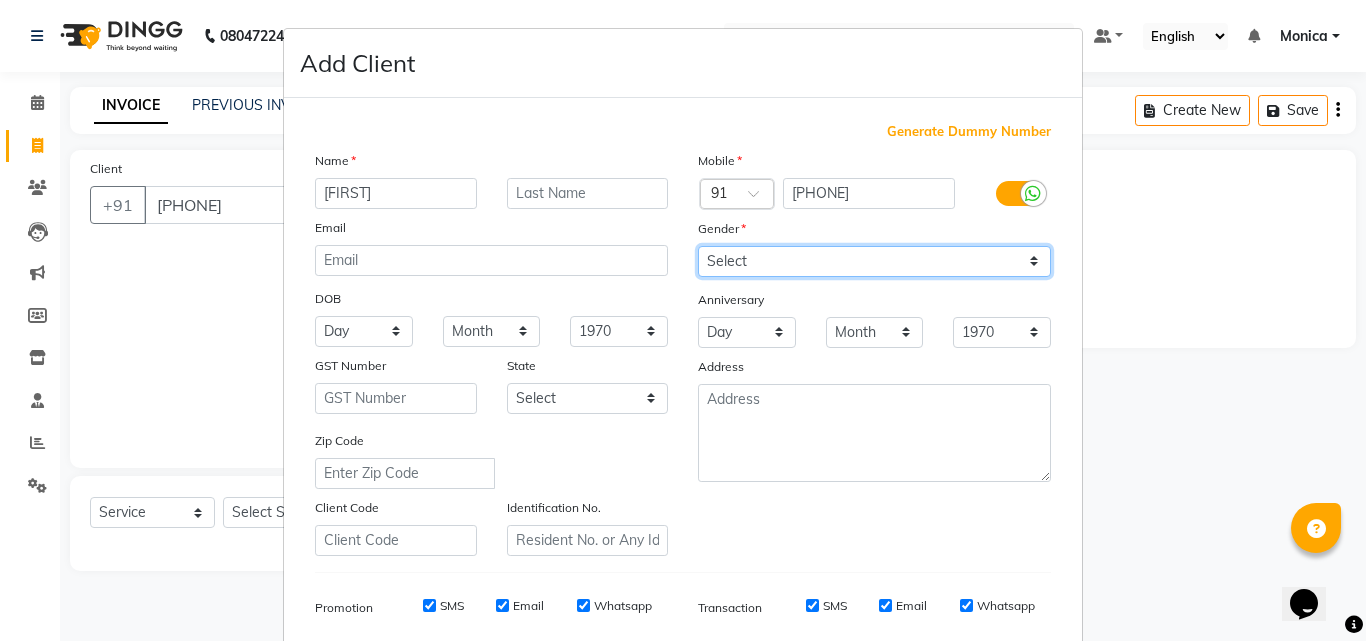 click on "Select Male Female Other Prefer Not To Say" at bounding box center (874, 261) 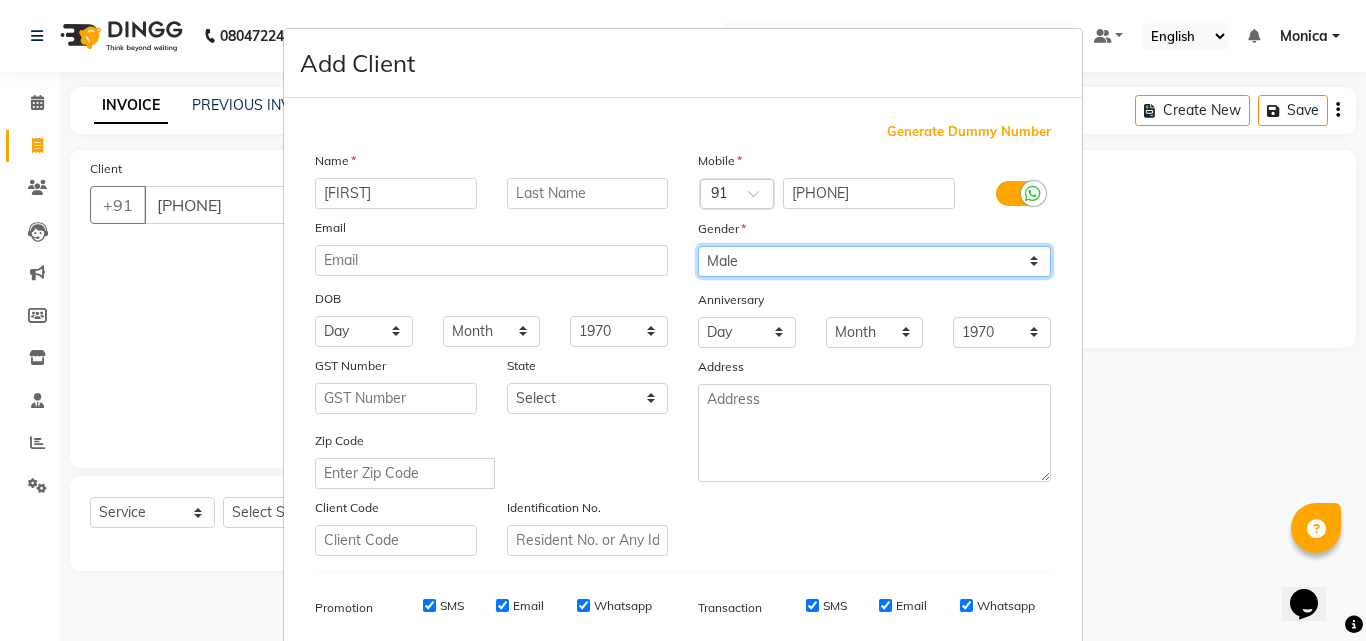 click on "Select Male Female Other Prefer Not To Say" at bounding box center (874, 261) 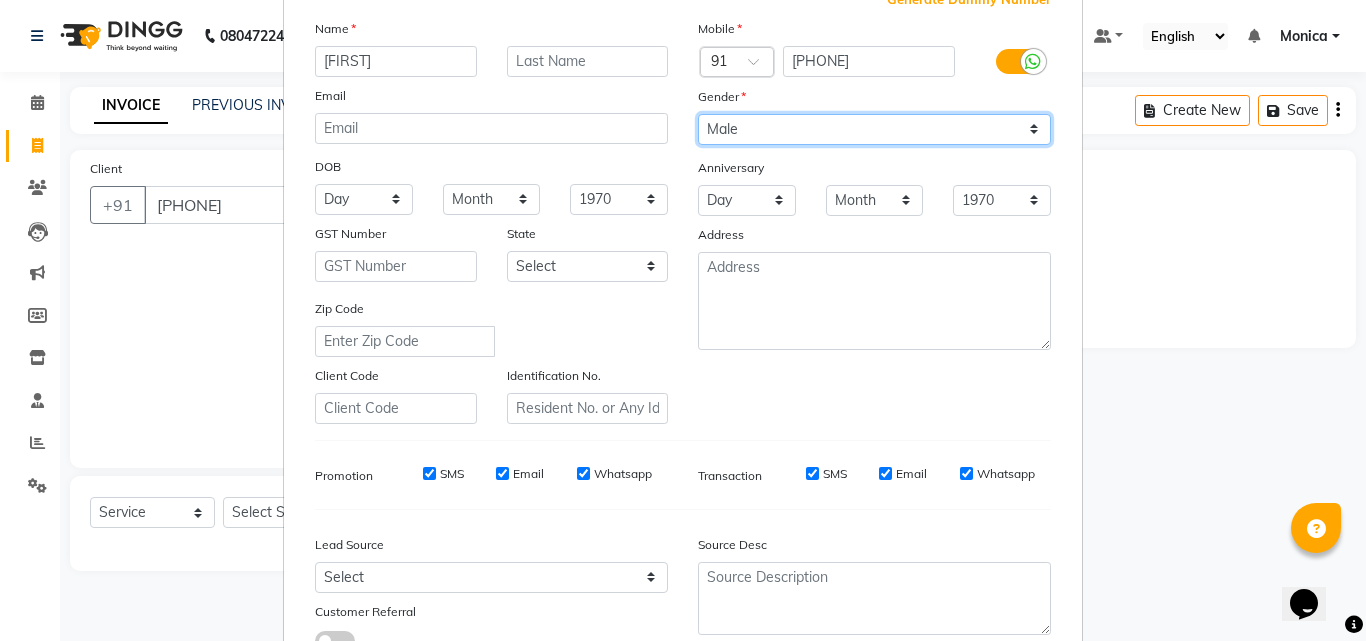 scroll, scrollTop: 282, scrollLeft: 0, axis: vertical 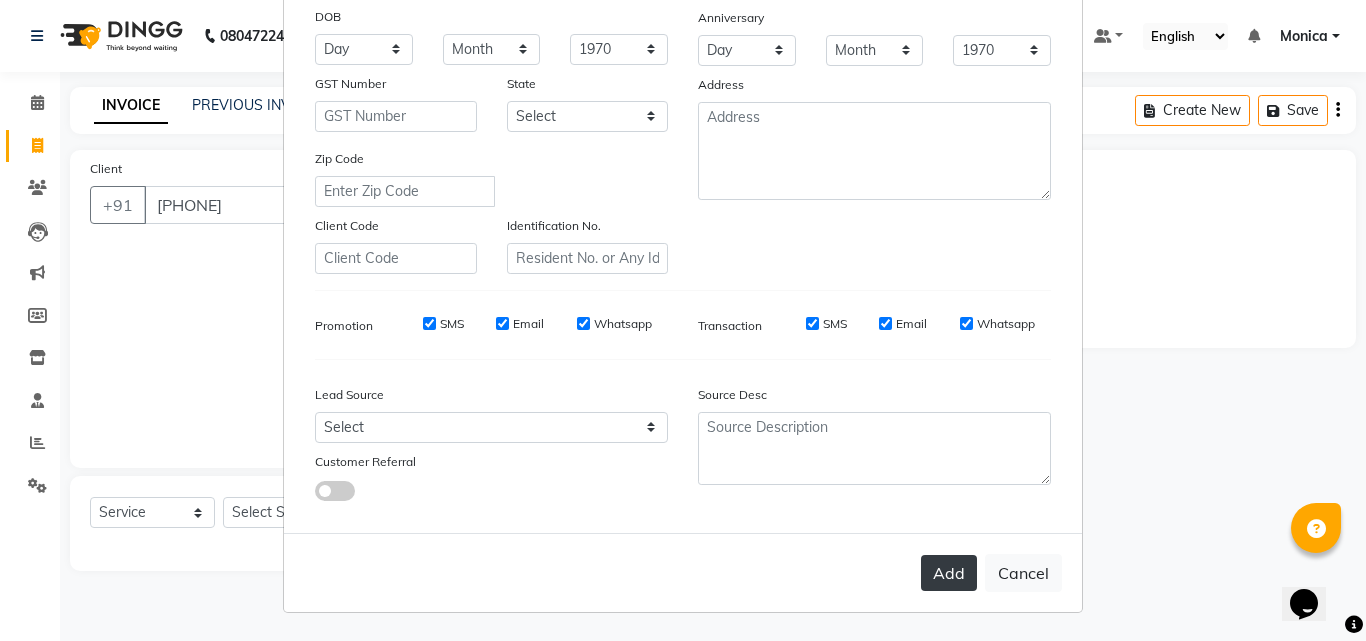 click on "Add" at bounding box center (949, 573) 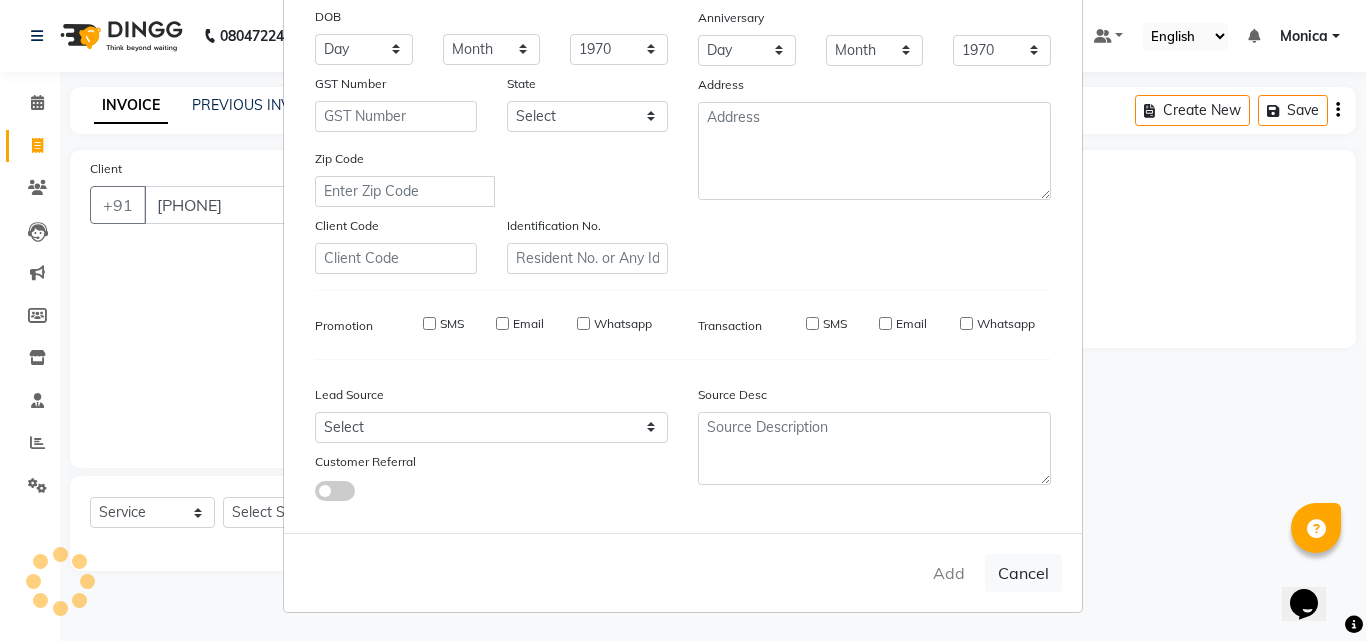 type 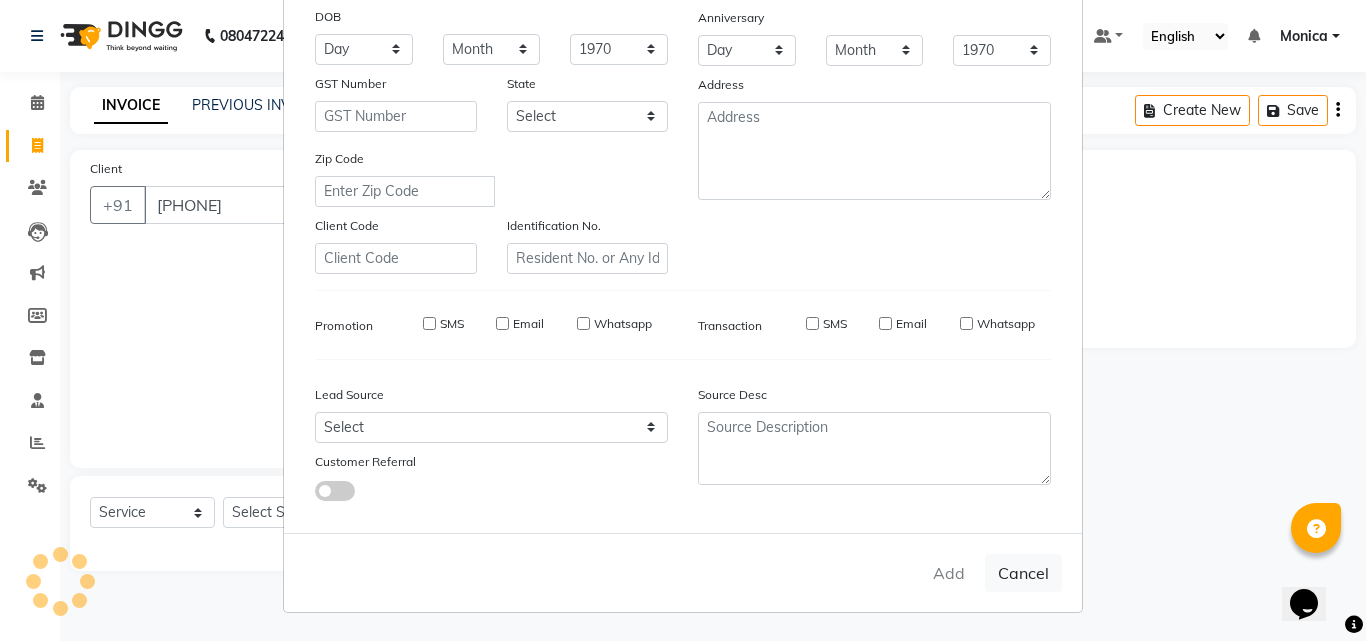 select 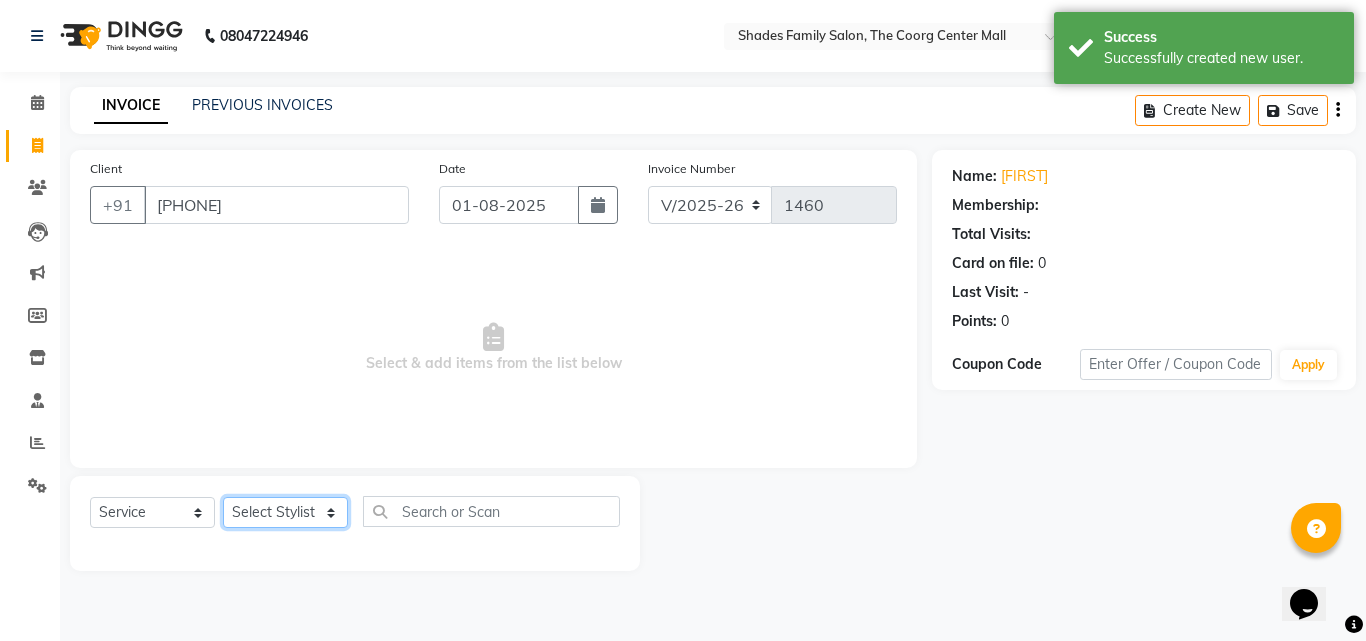click on "Select Stylist [FIRST] [FIRST] [FIRST] [FIRST] [FIRST] [FIRST]" 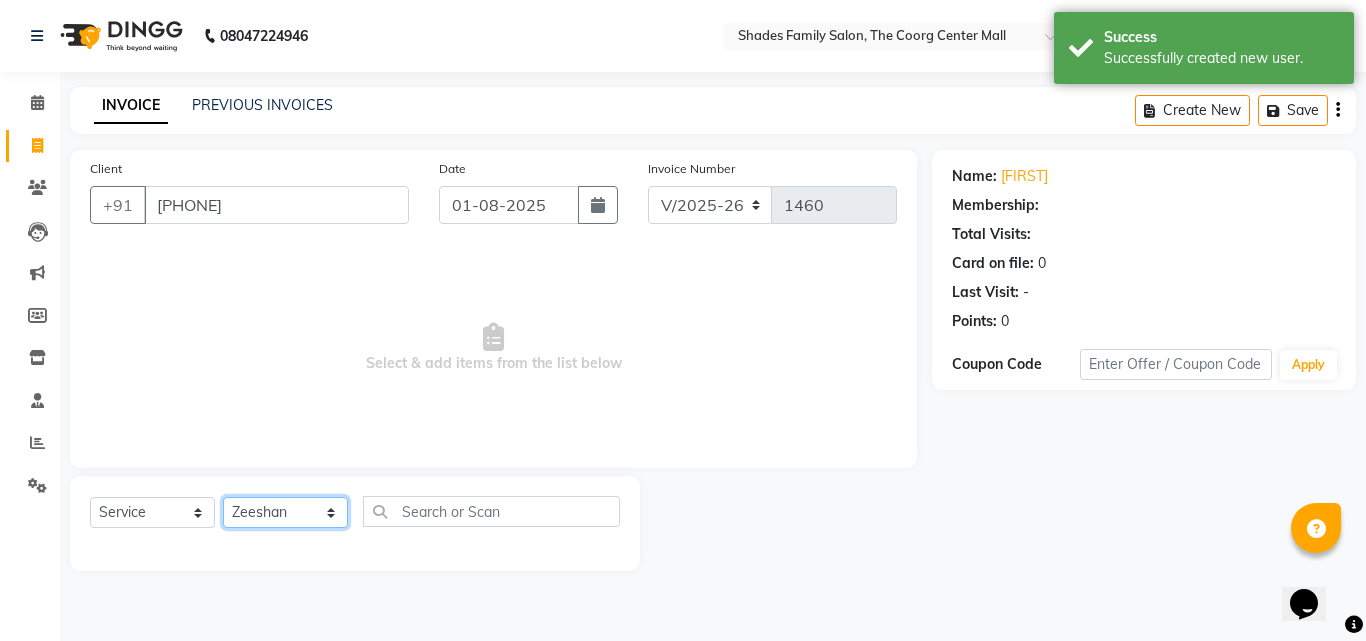 click on "Select Stylist [FIRST] [FIRST] [FIRST] [FIRST] [FIRST] [FIRST]" 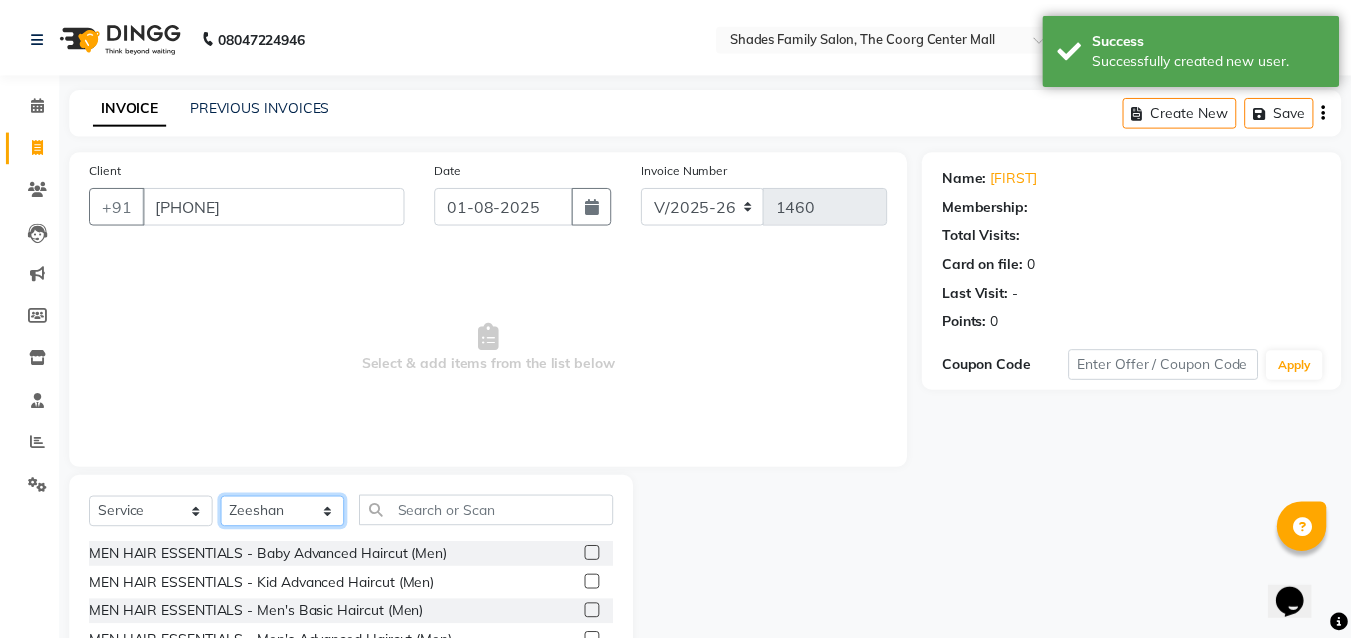 scroll, scrollTop: 160, scrollLeft: 0, axis: vertical 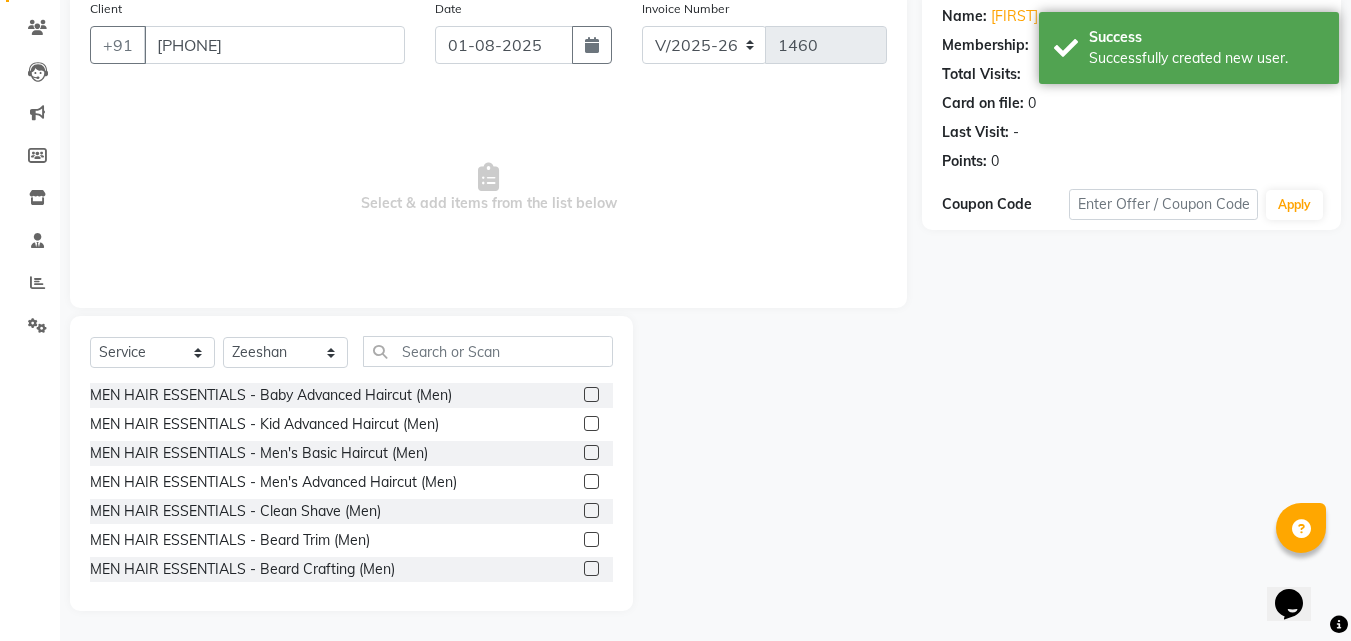click 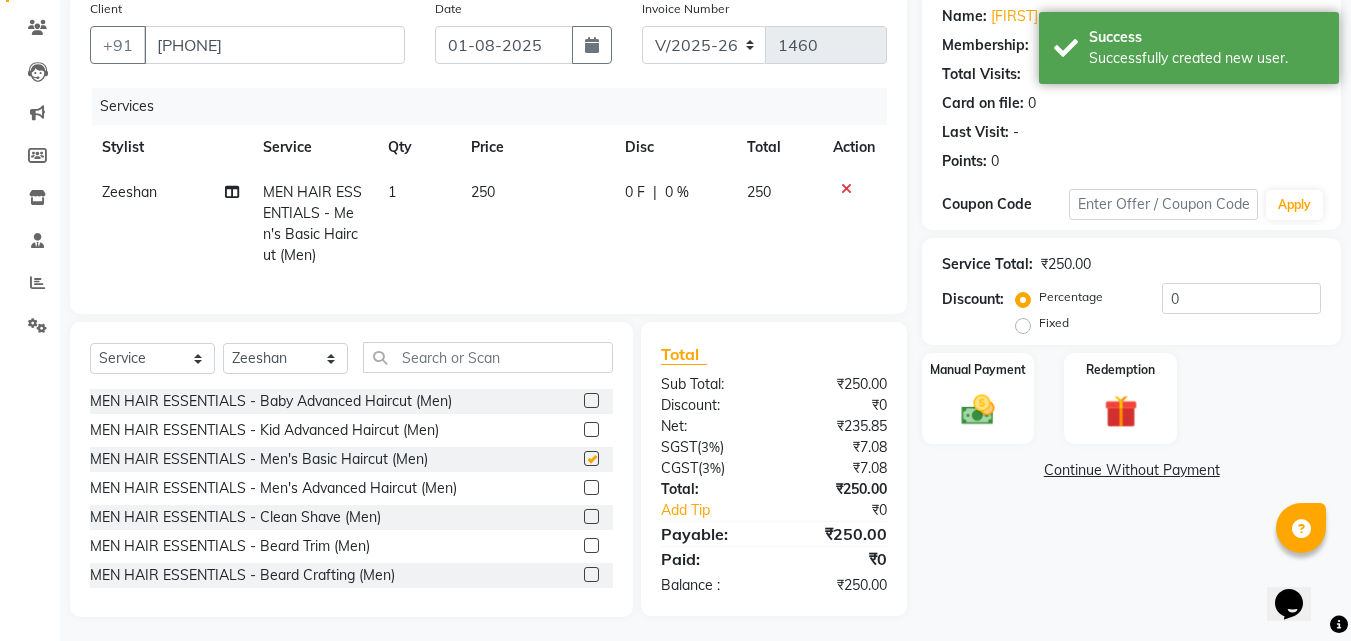 checkbox on "false" 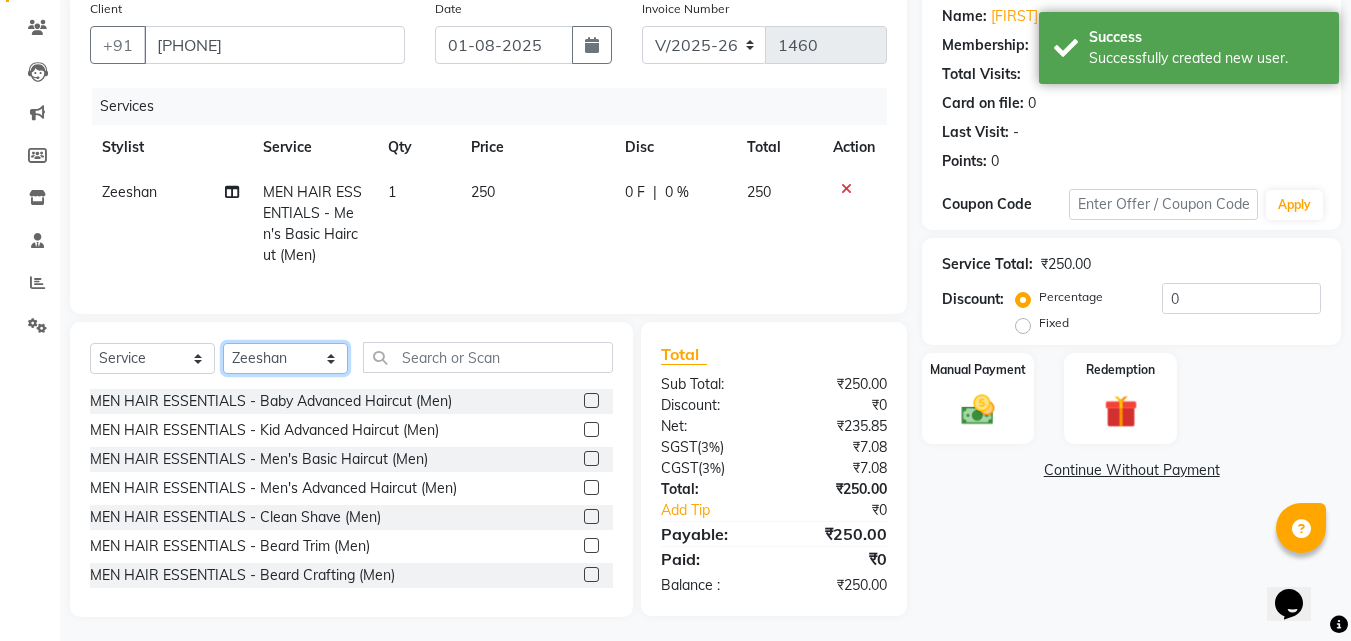 click on "Select Stylist [FIRST] [FIRST] [FIRST] [FIRST] [FIRST] [FIRST]" 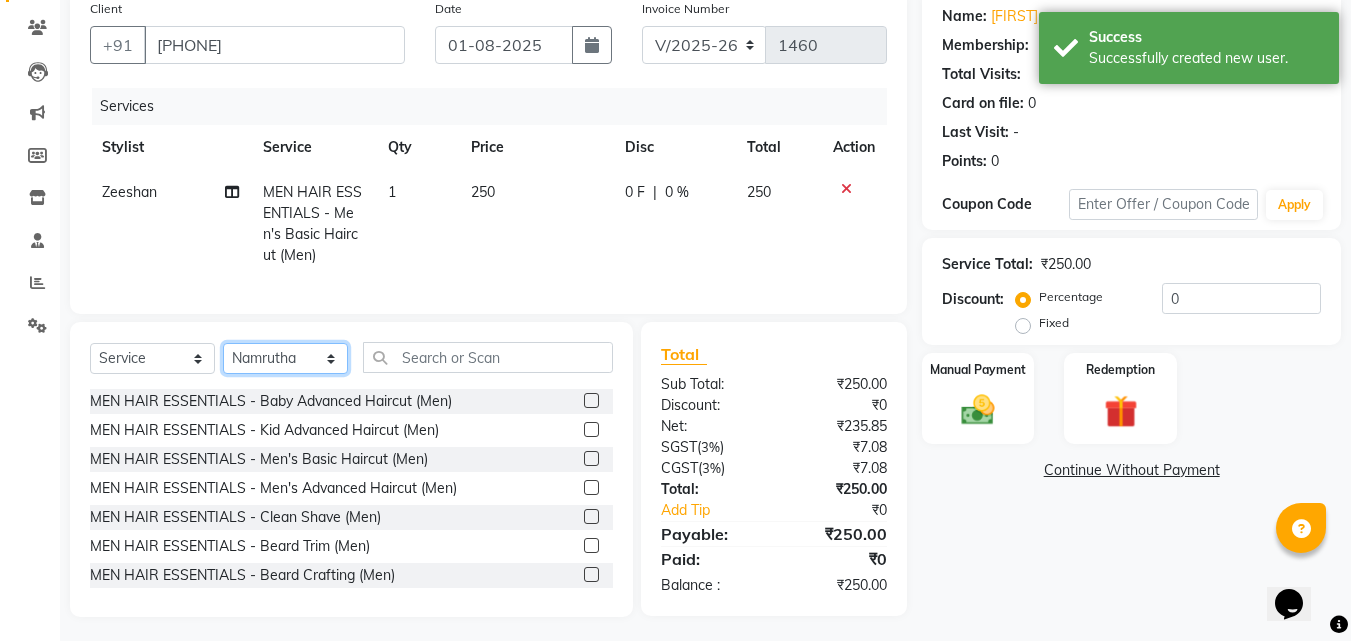 click on "Select Stylist [FIRST] [FIRST] [FIRST] [FIRST] [FIRST] [FIRST]" 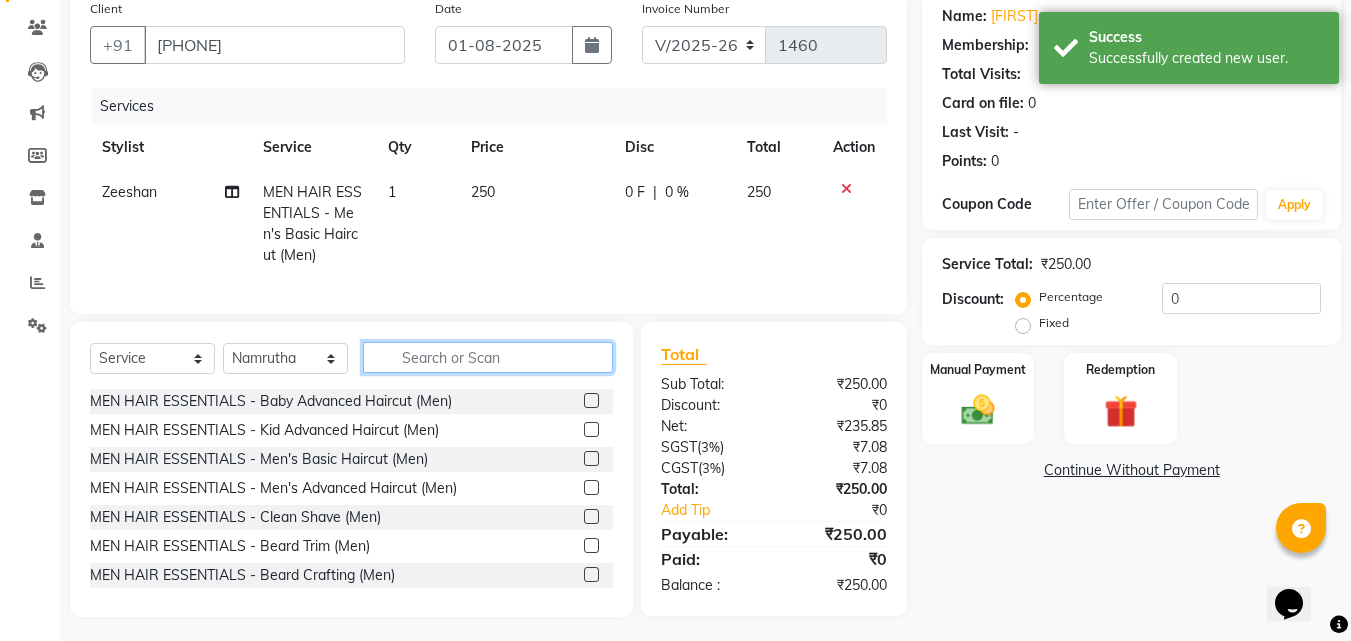 click 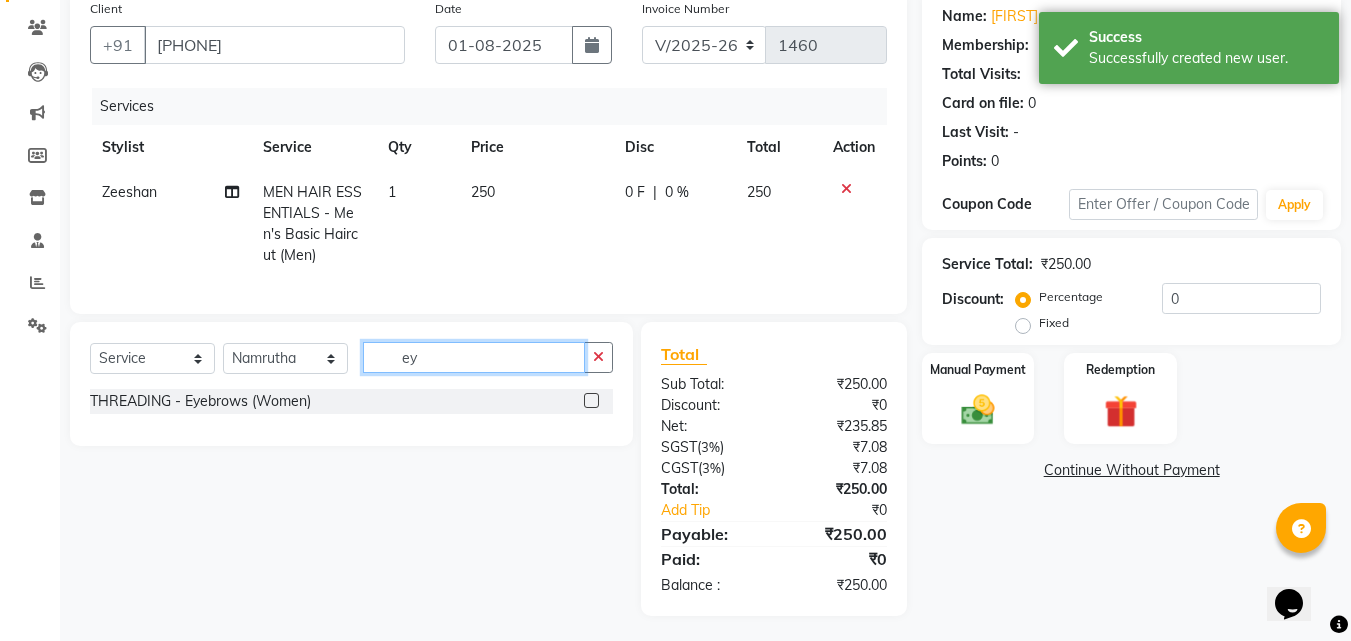 type on "ey" 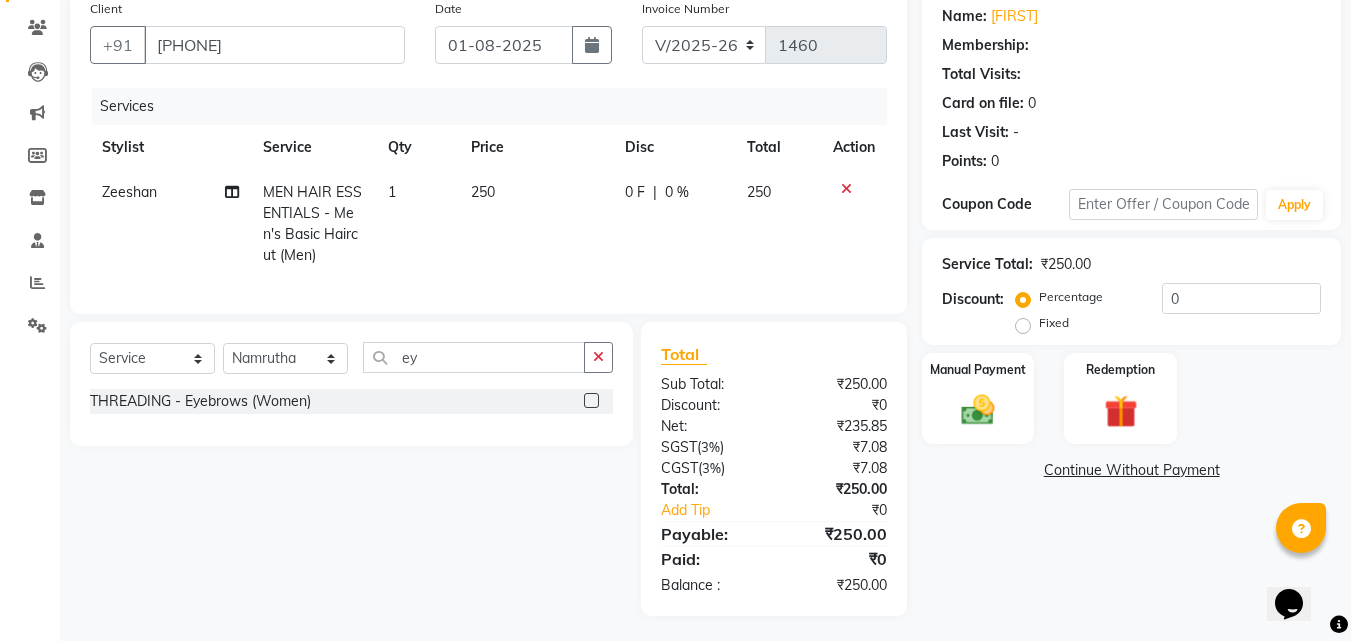 click 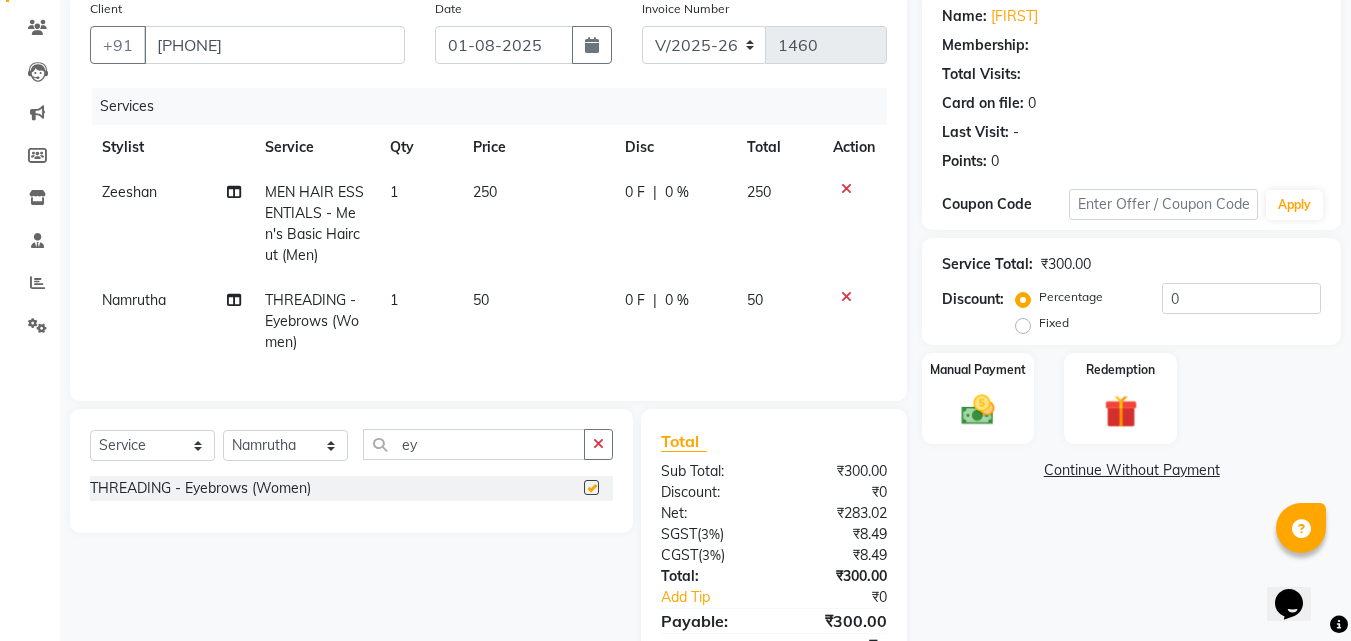 checkbox on "false" 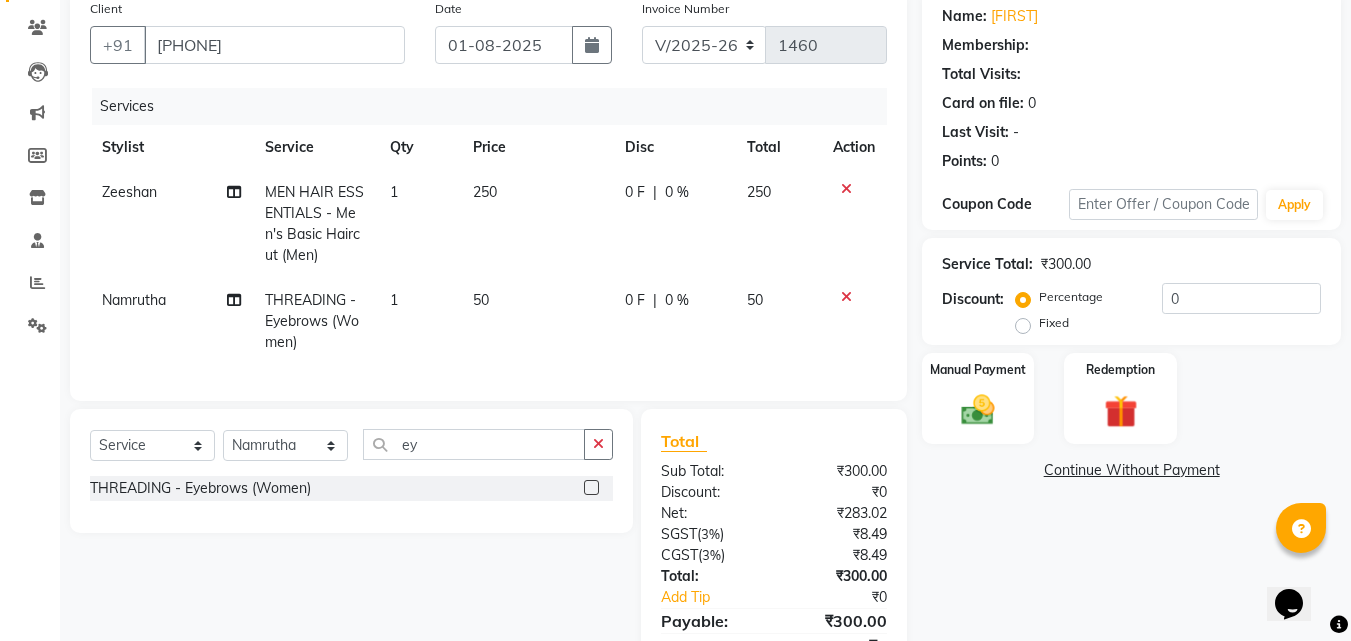 click on "250" 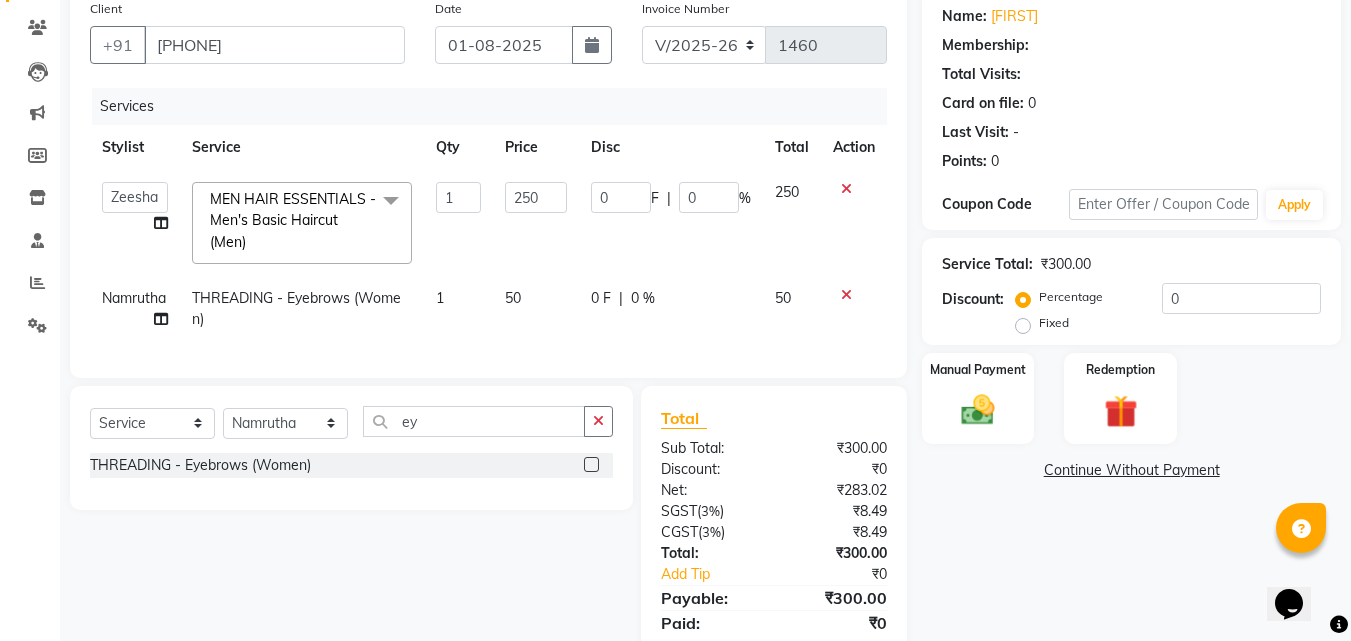 click on "250" 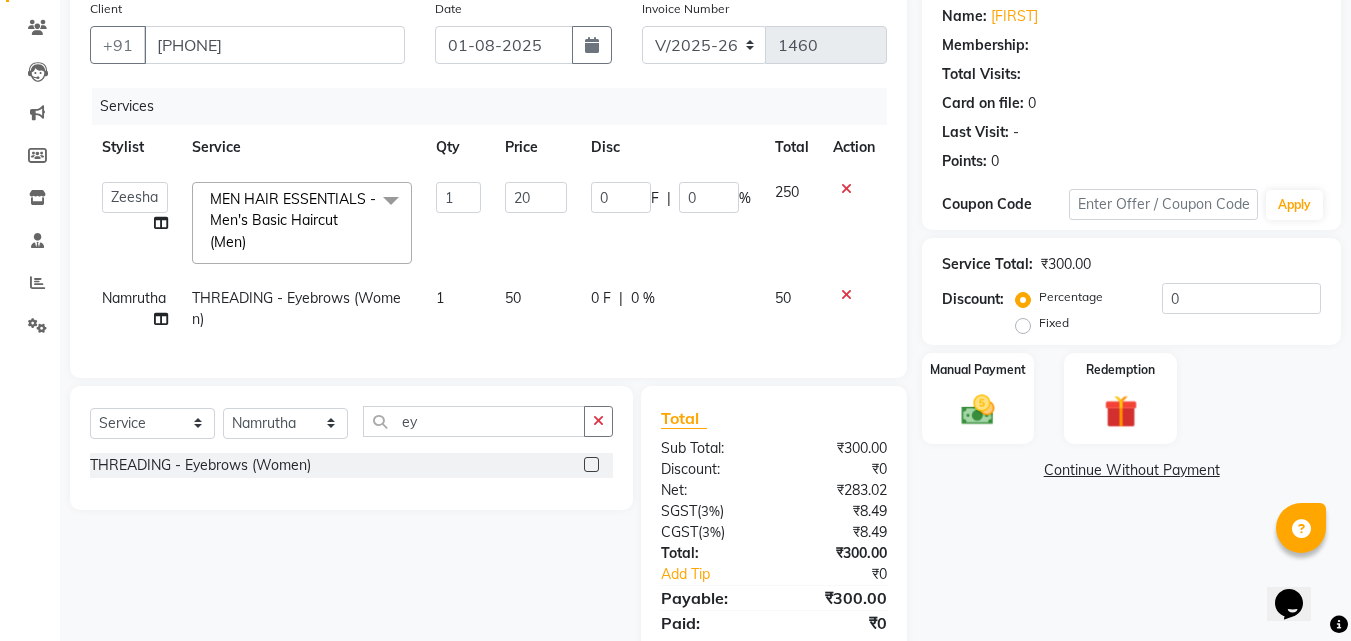 type on "200" 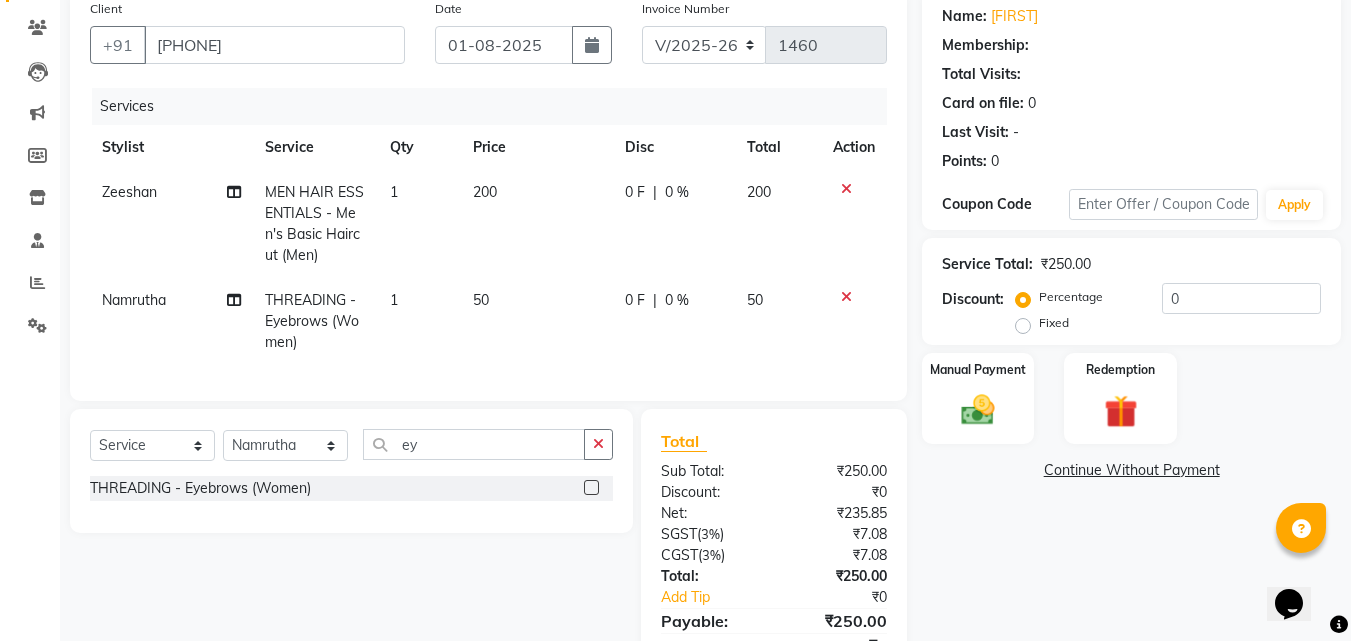 click on "200" 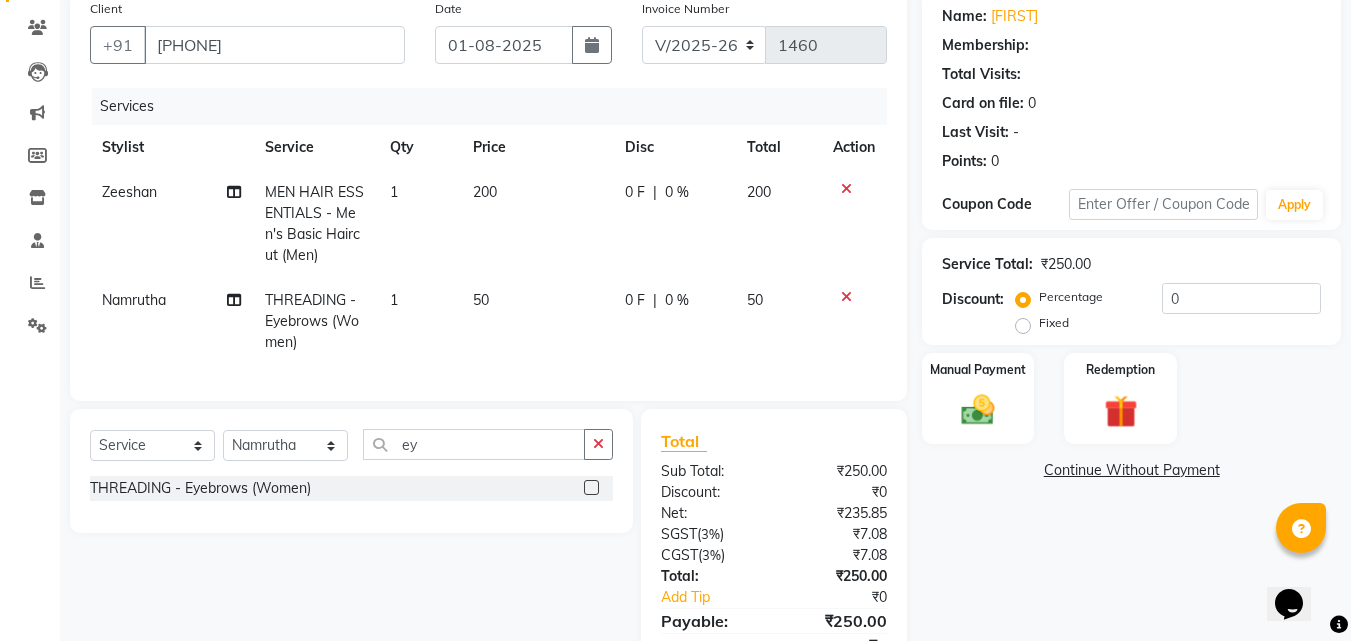 select on "69687" 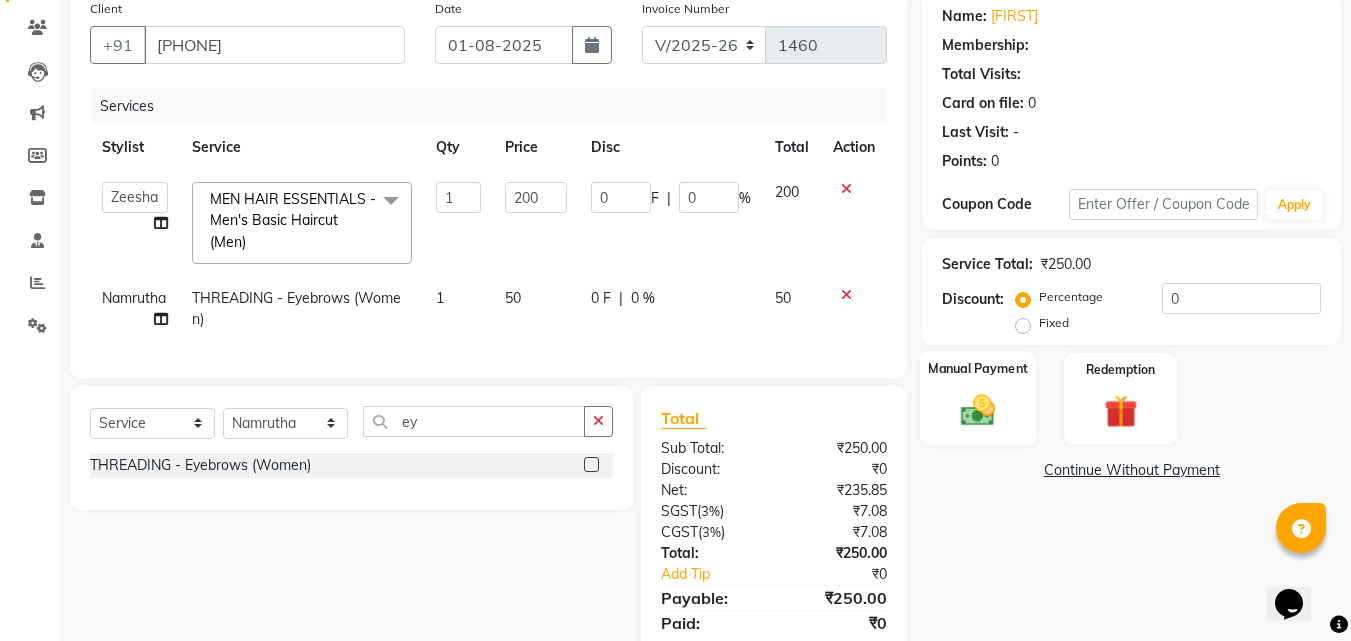 click 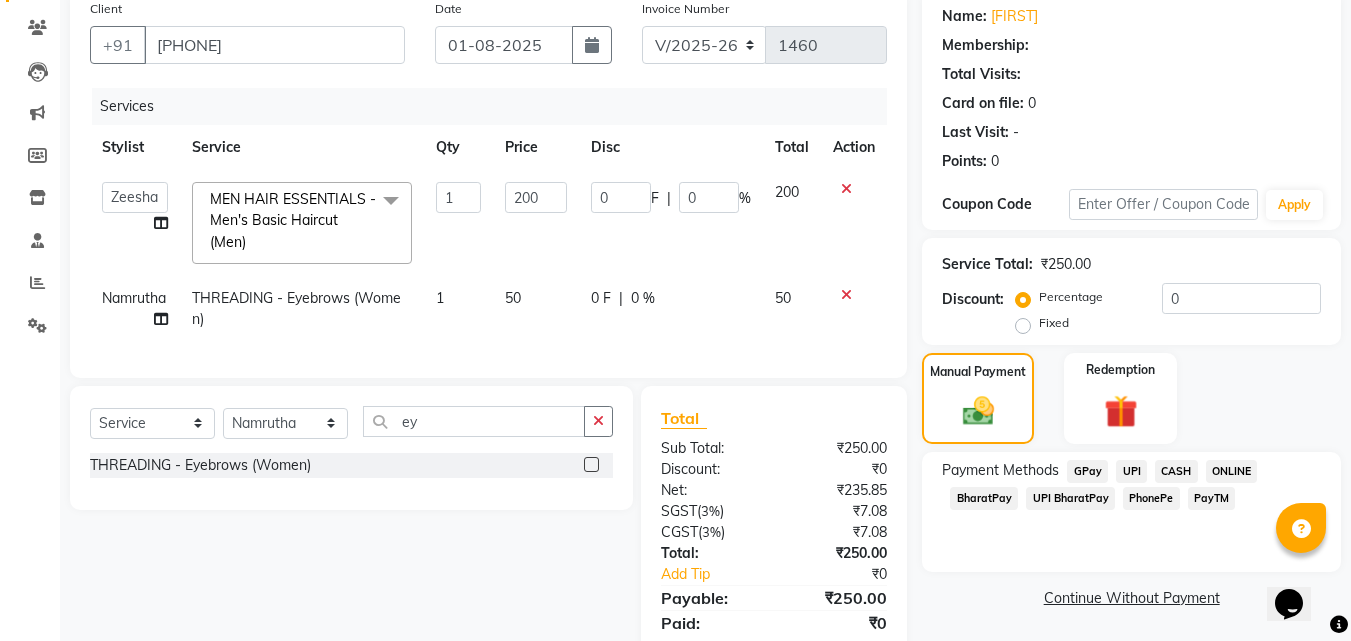 click on "CASH" 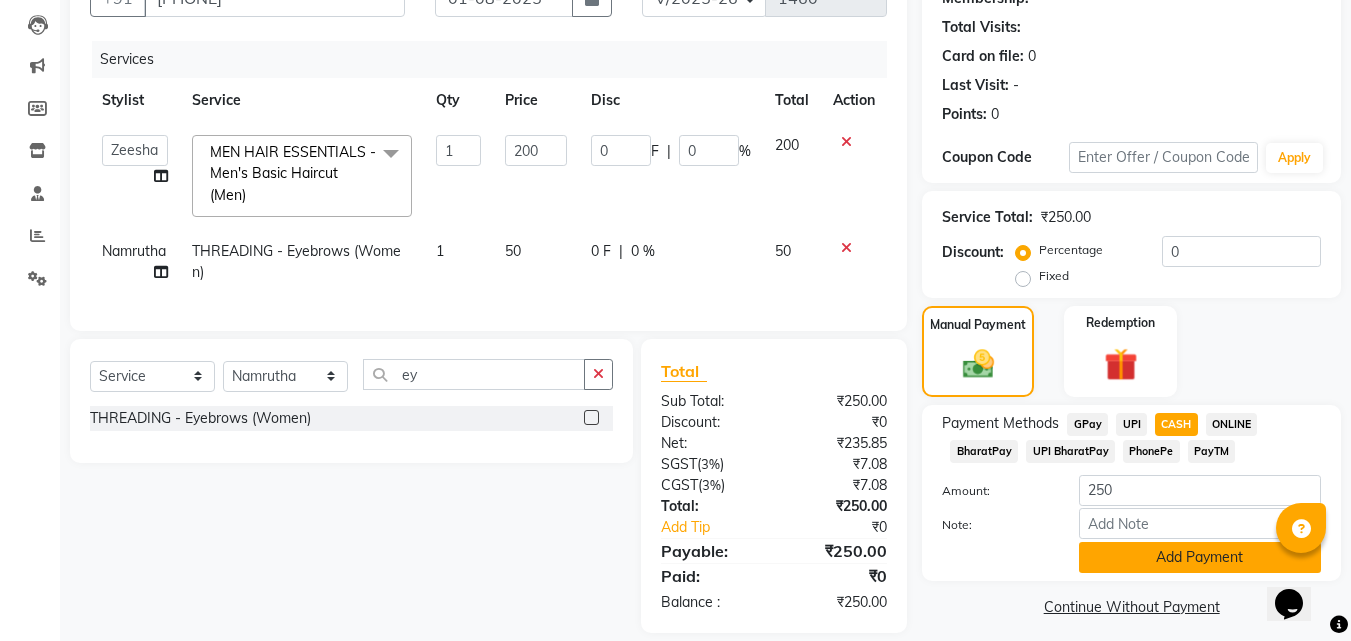 scroll, scrollTop: 244, scrollLeft: 0, axis: vertical 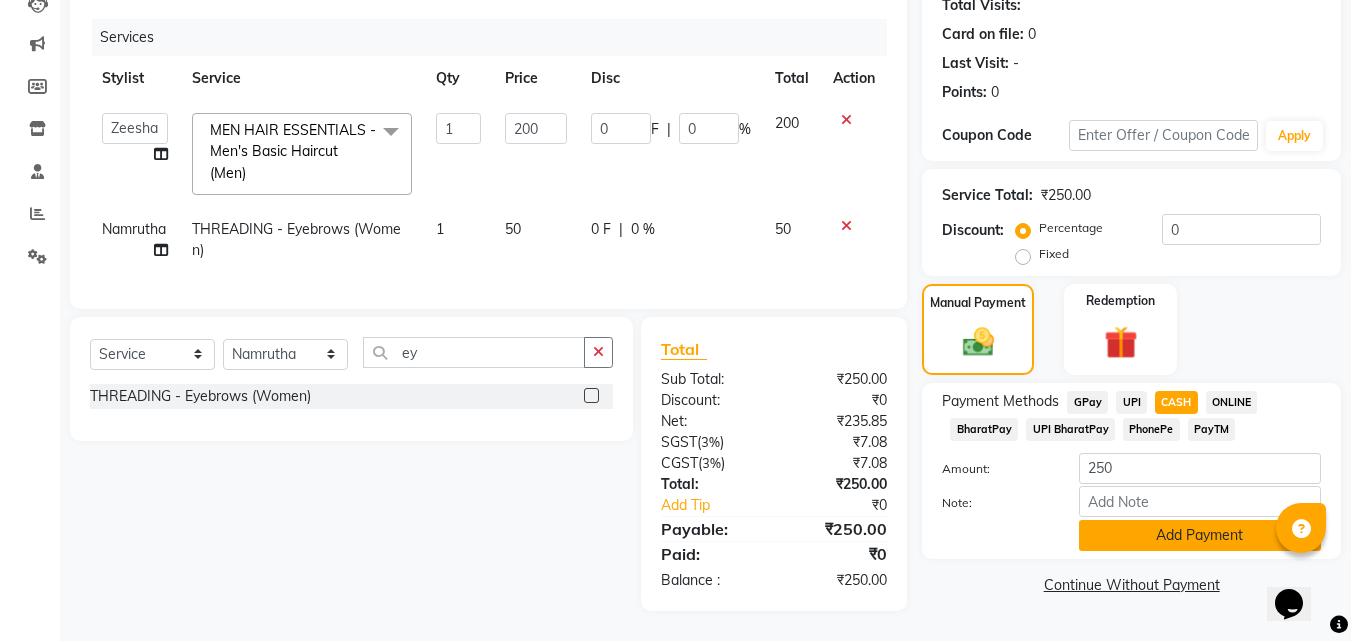 click on "Add Payment" 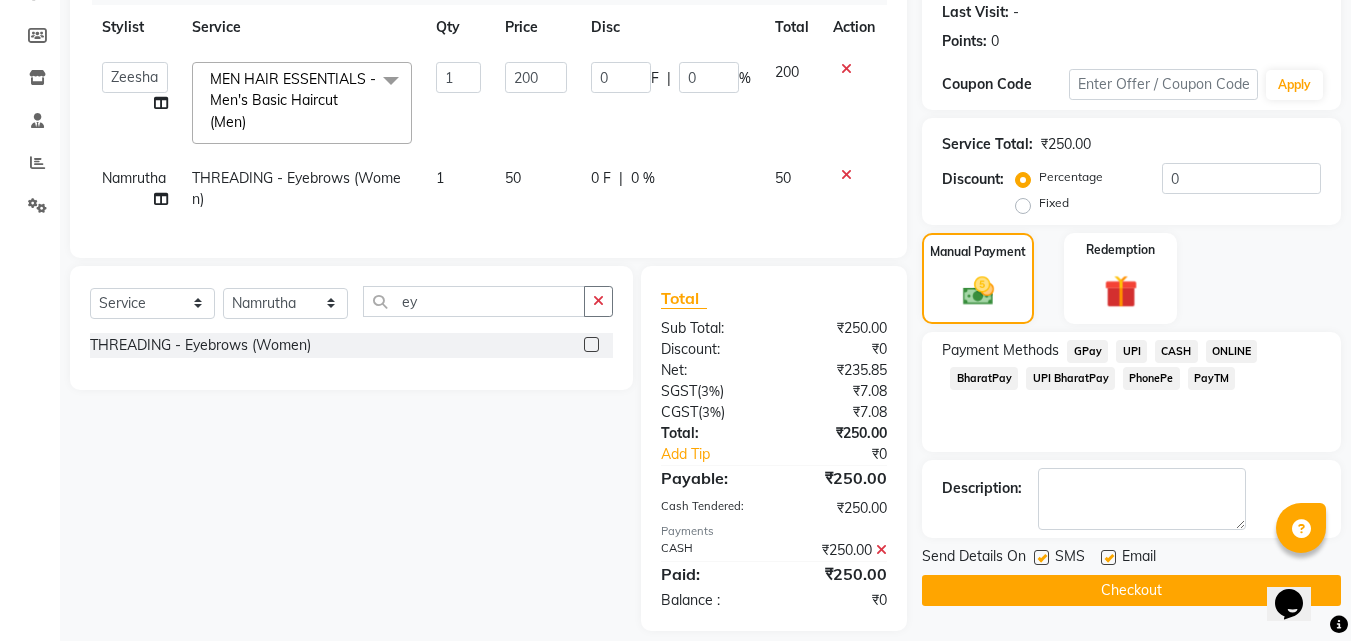 scroll, scrollTop: 315, scrollLeft: 0, axis: vertical 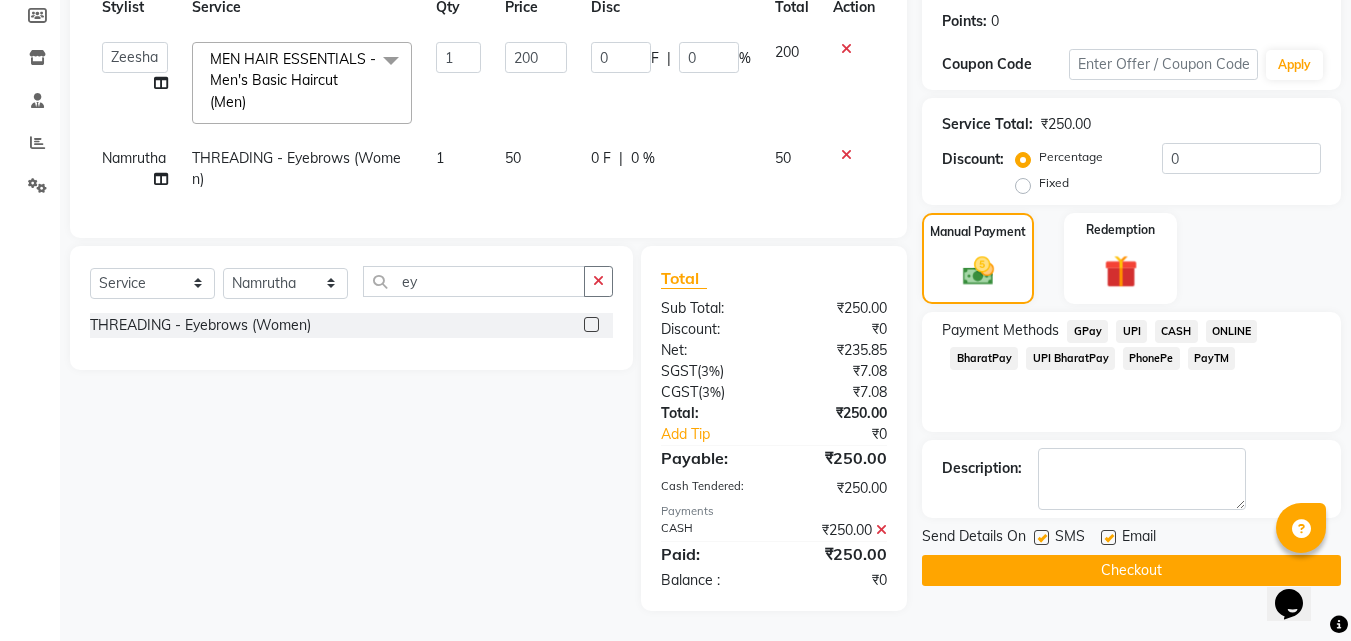click on "Checkout" 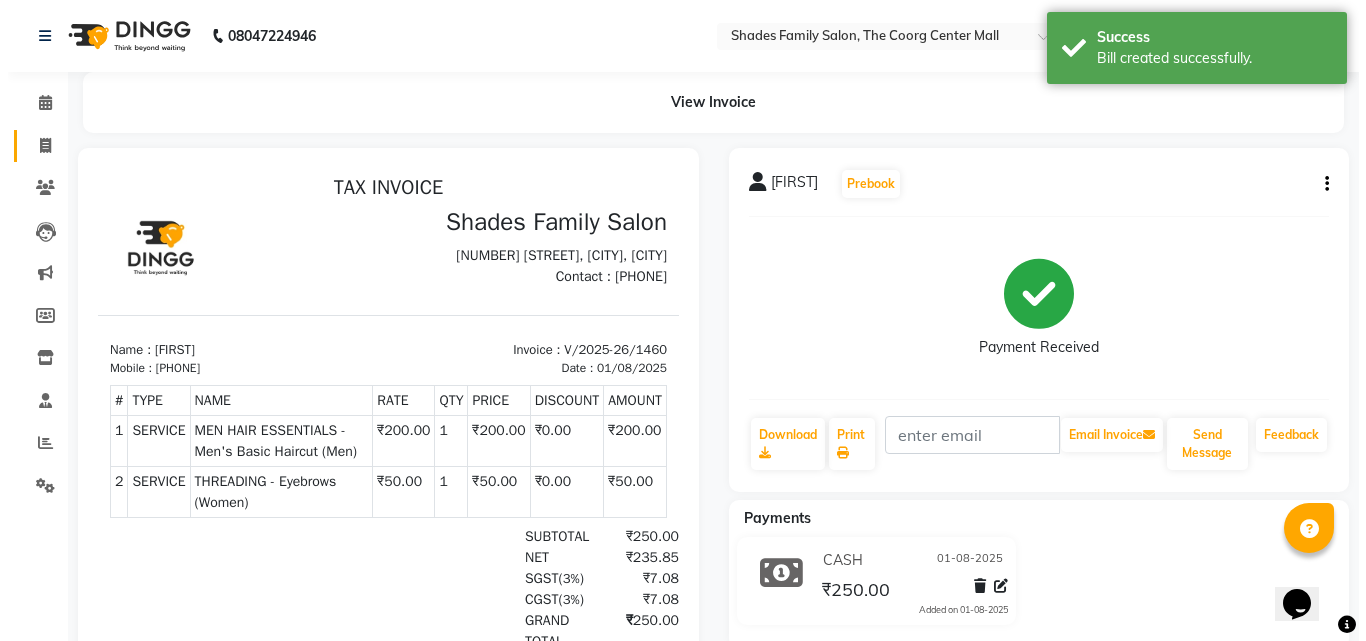 scroll, scrollTop: 0, scrollLeft: 0, axis: both 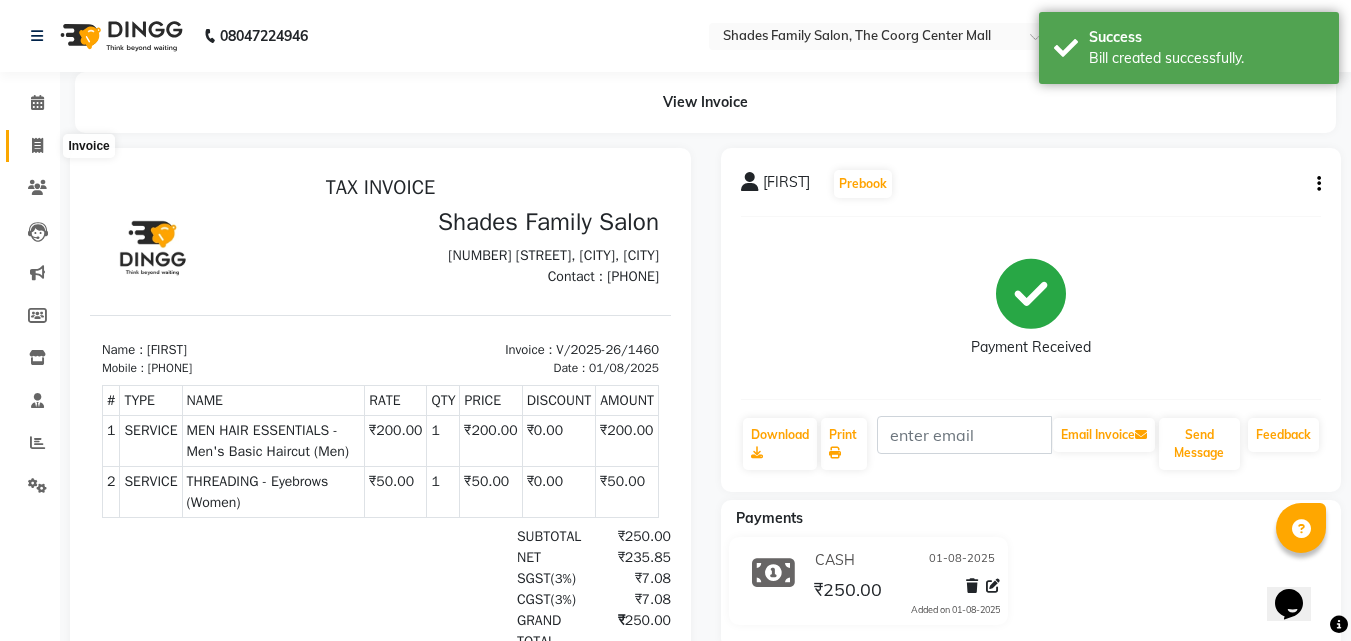 click 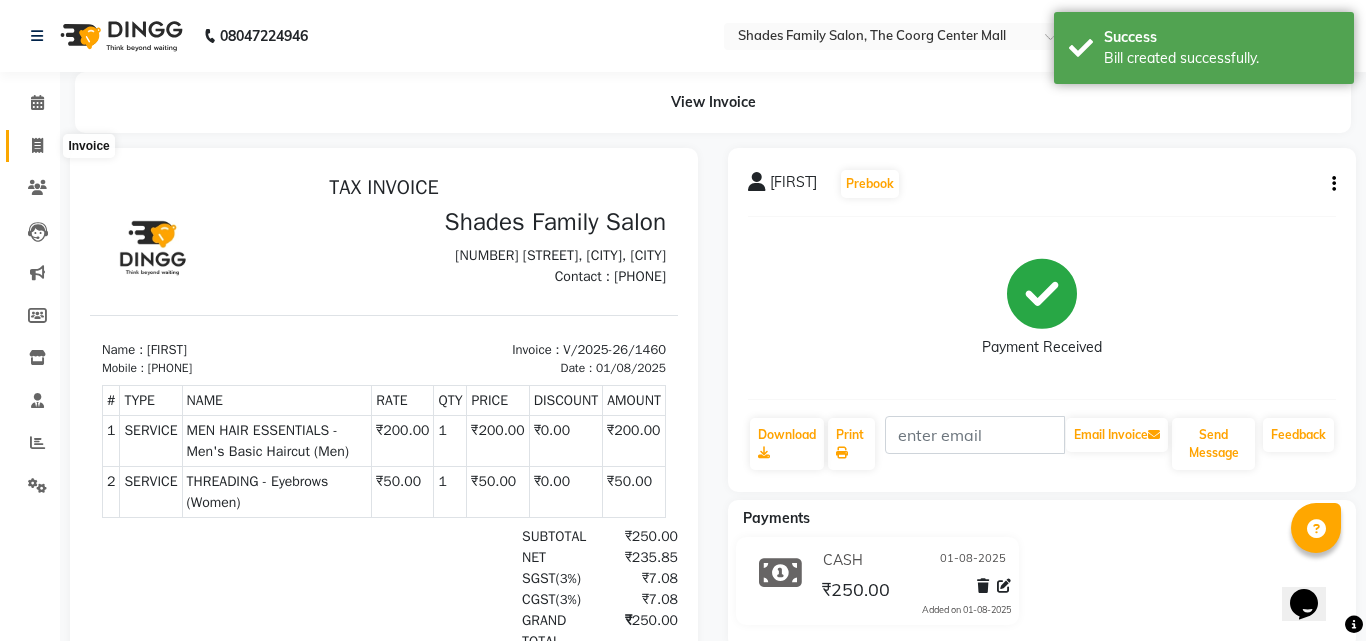 select on "service" 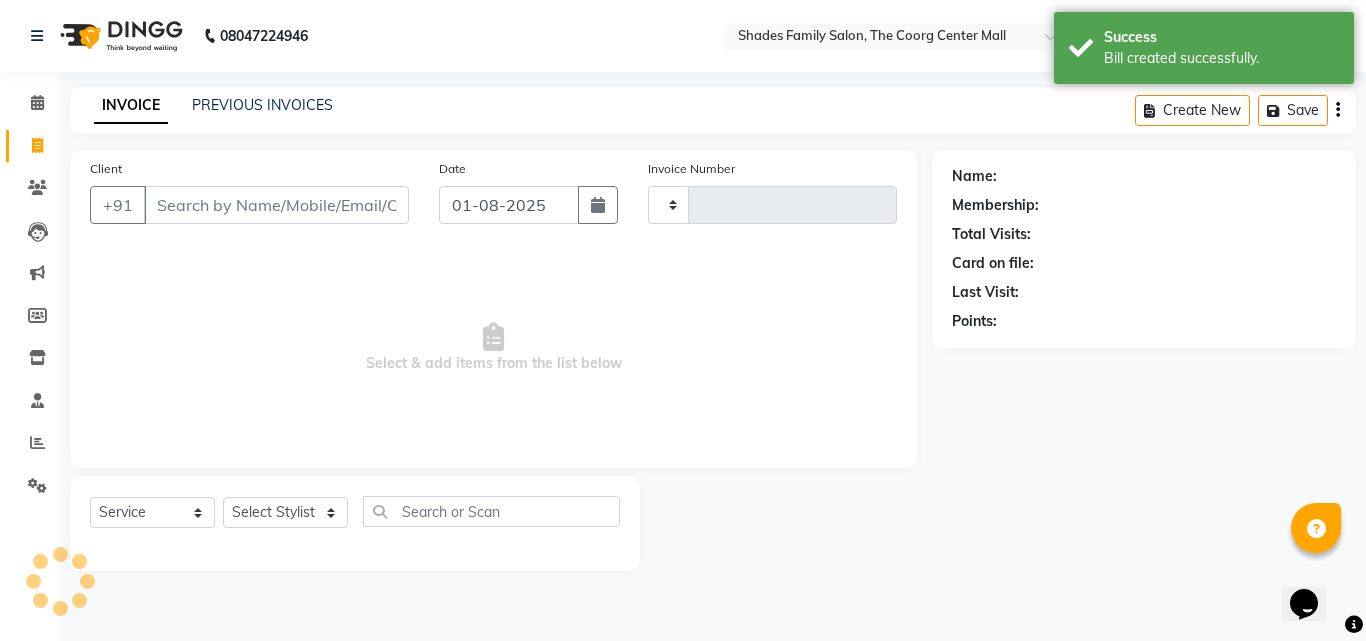 type on "1461" 